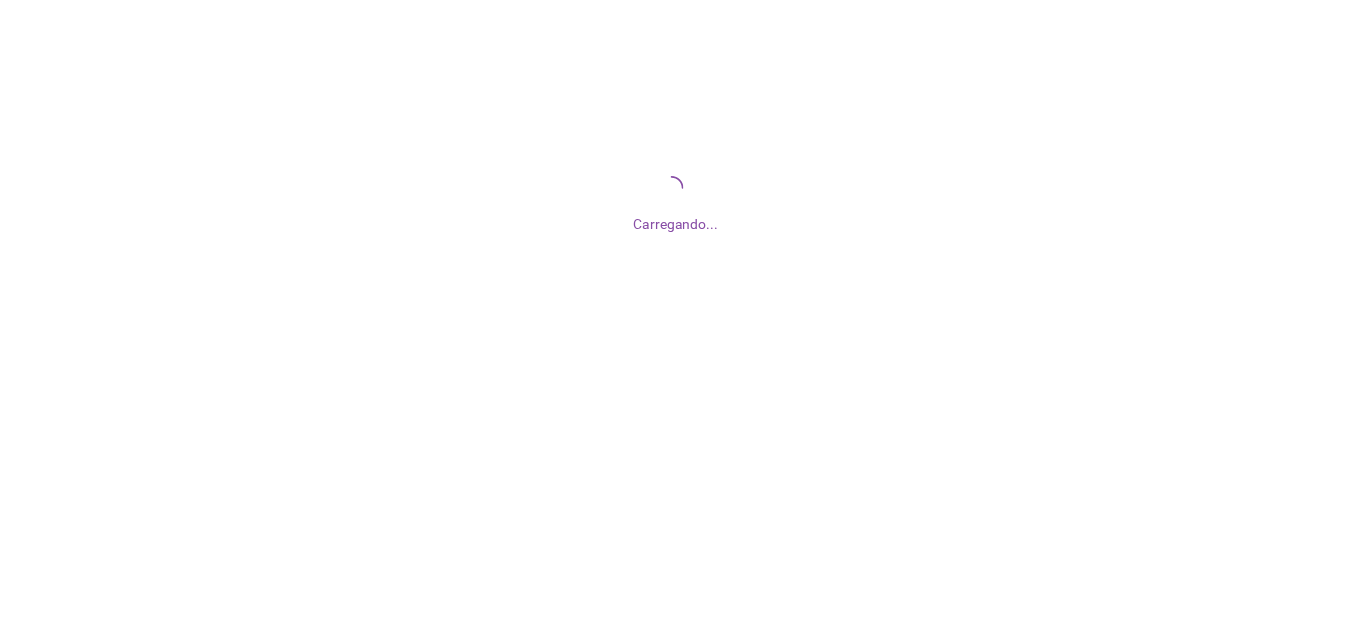 scroll, scrollTop: 0, scrollLeft: 0, axis: both 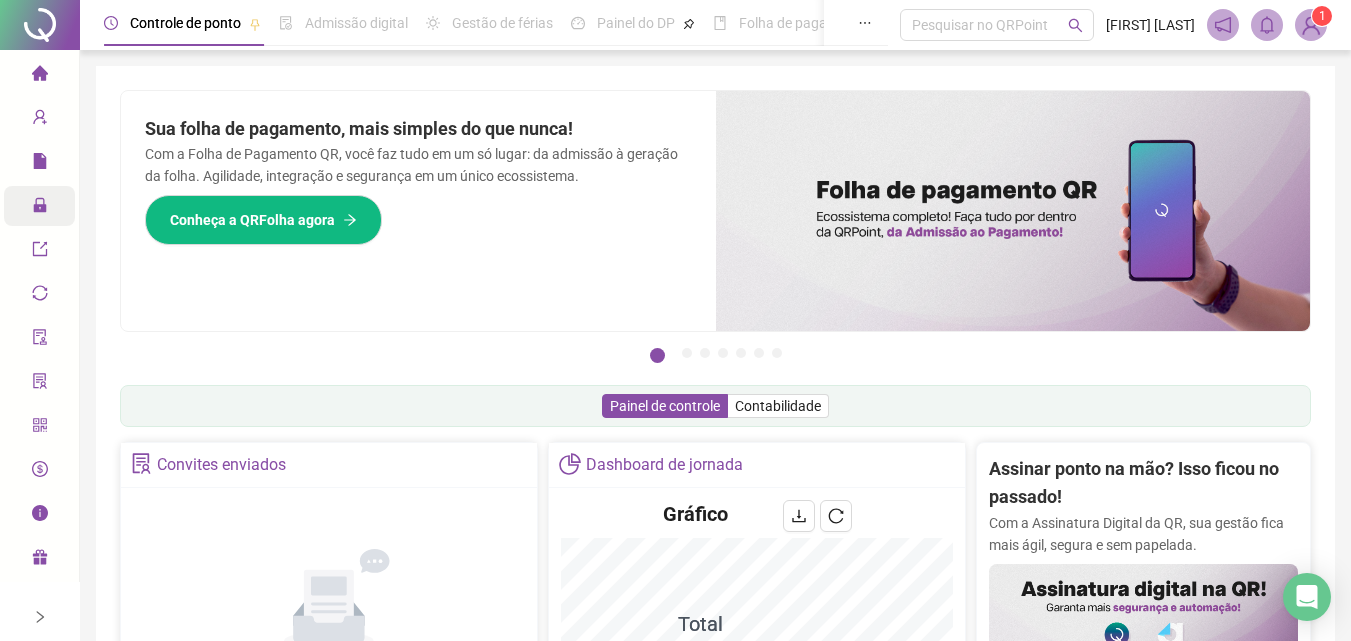 click on "Administração" at bounding box center [39, 206] 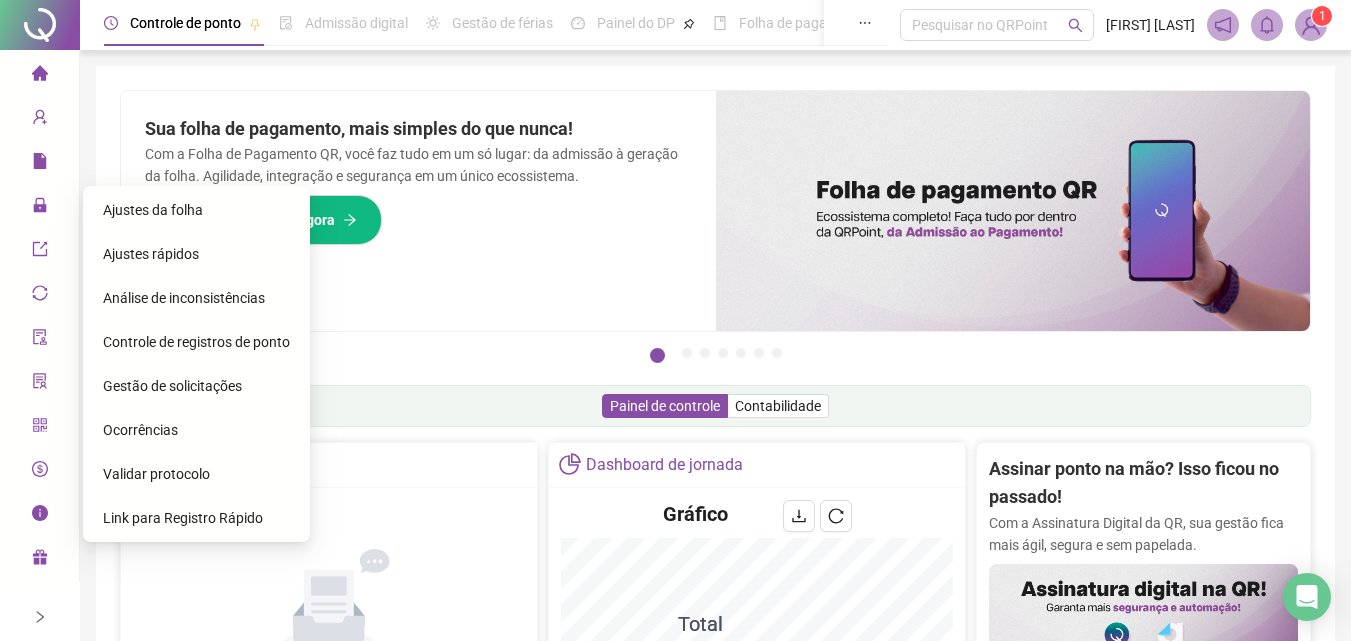 click on "Ajustes da folha" at bounding box center (153, 210) 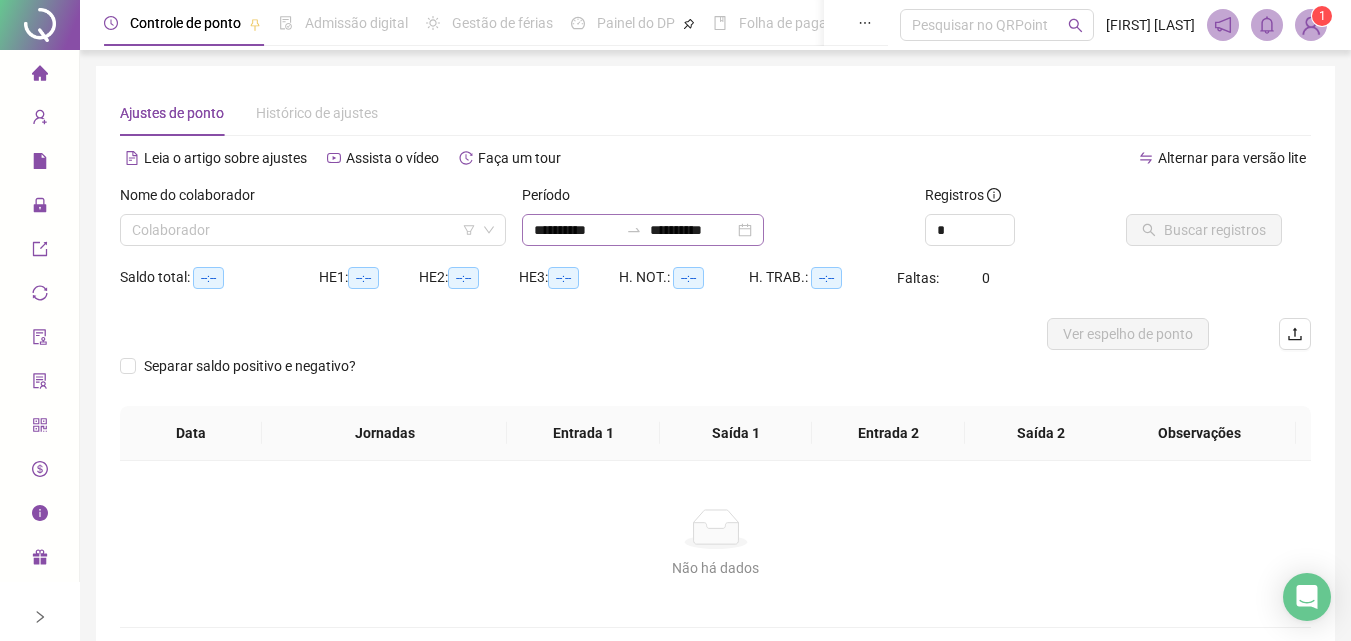 click on "**********" at bounding box center (643, 230) 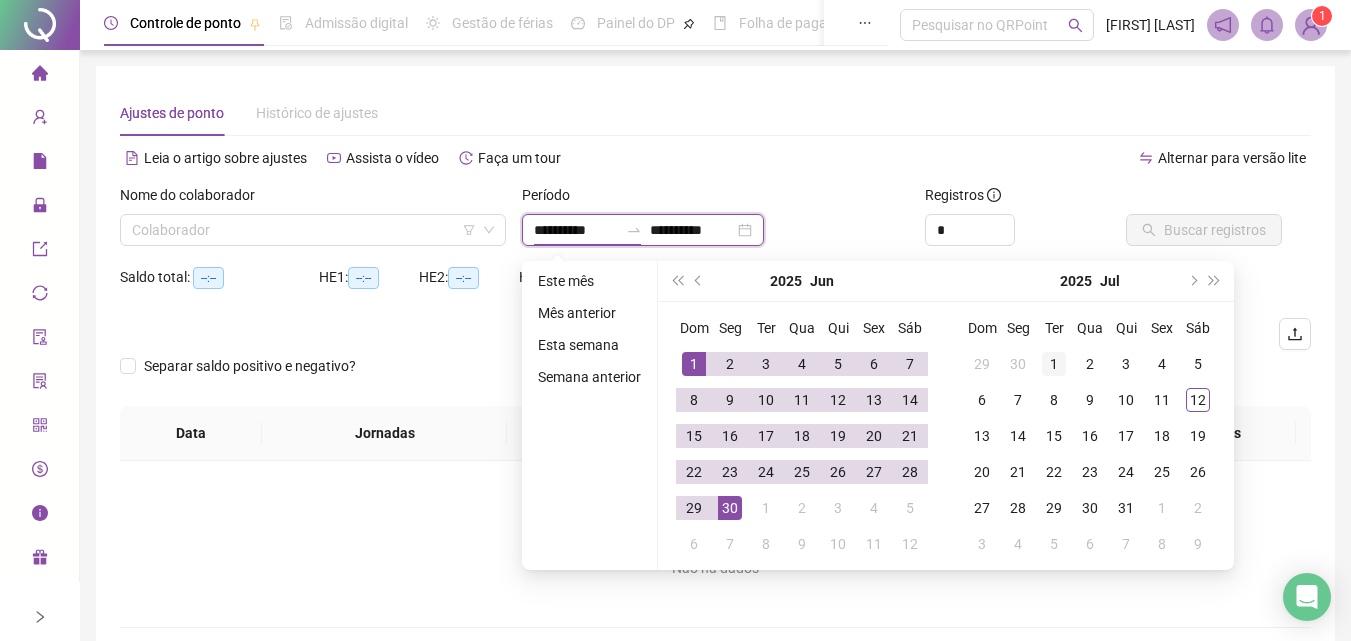 type on "**********" 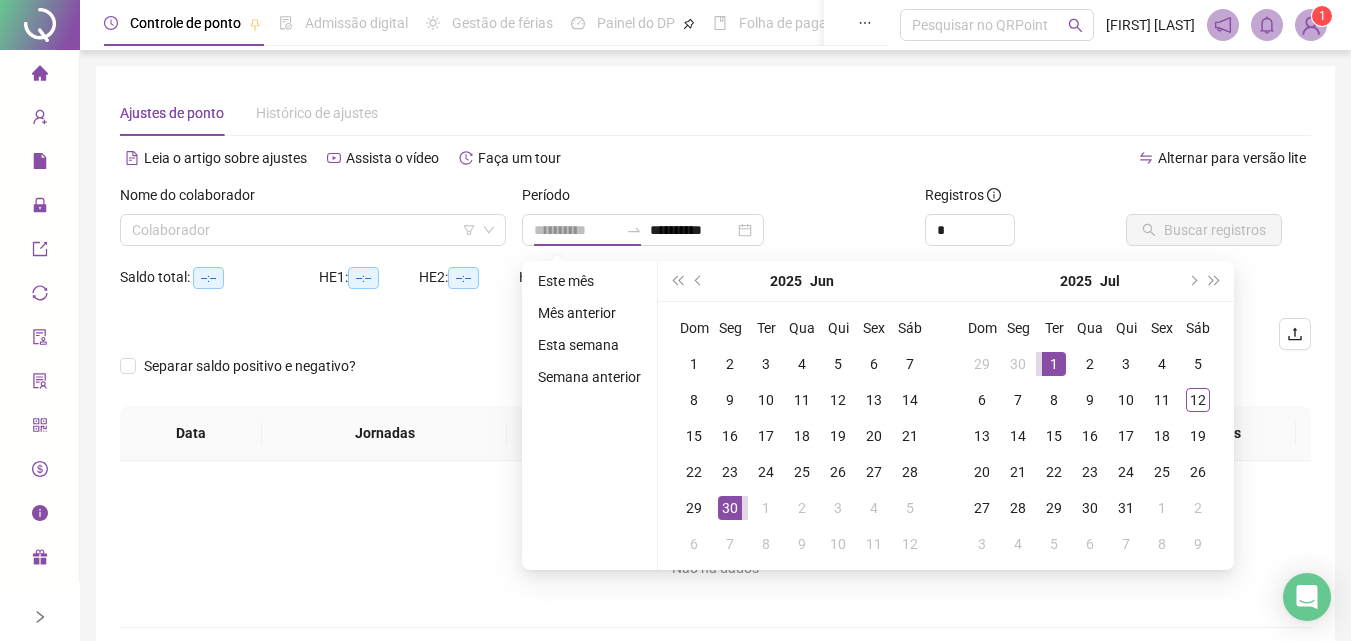 click on "1" at bounding box center (1054, 364) 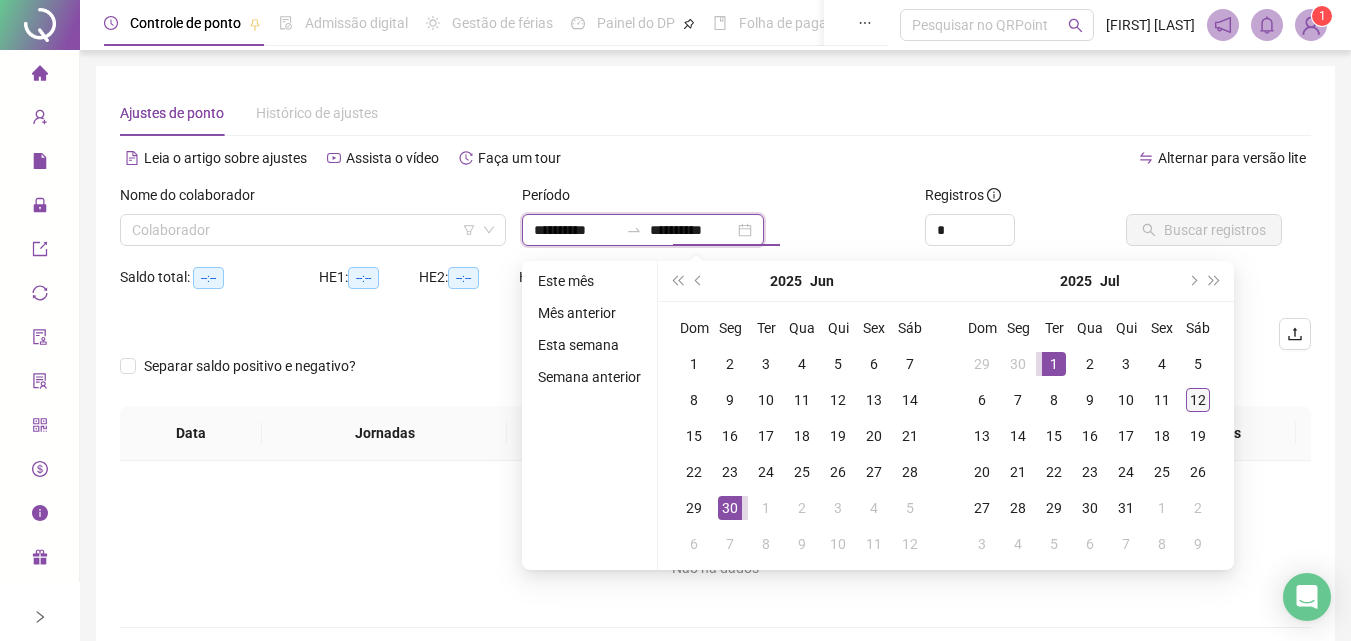 type on "**********" 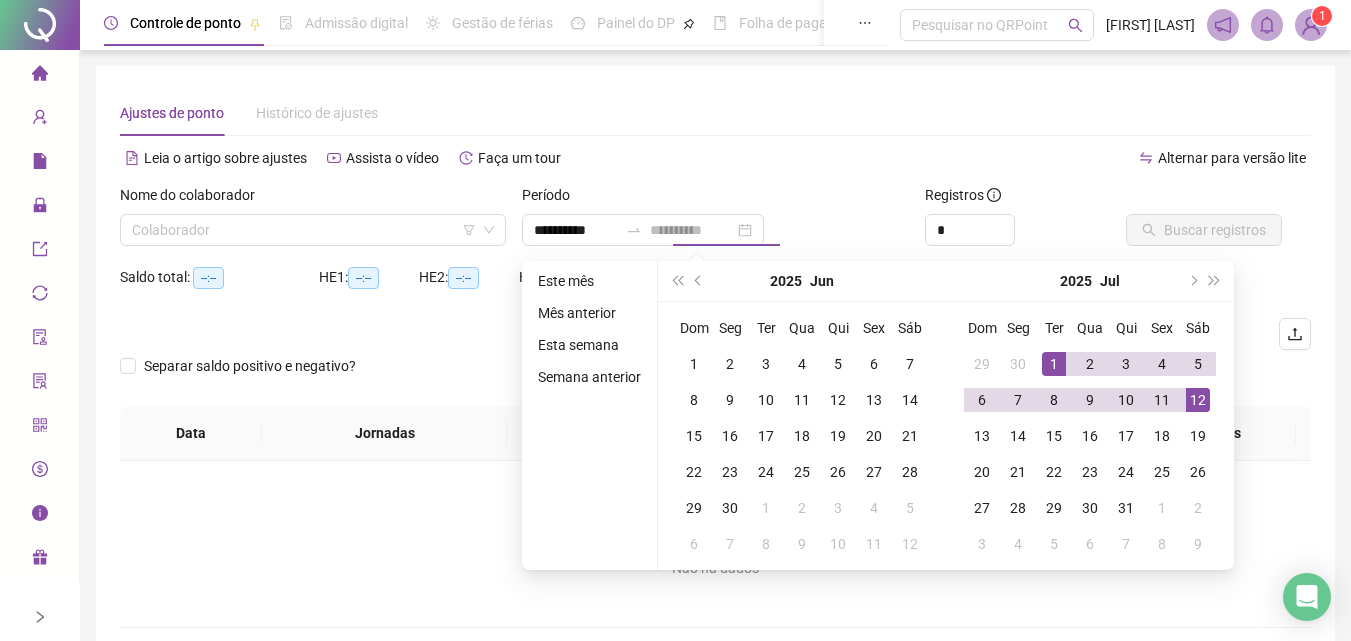 click on "12" at bounding box center [1198, 400] 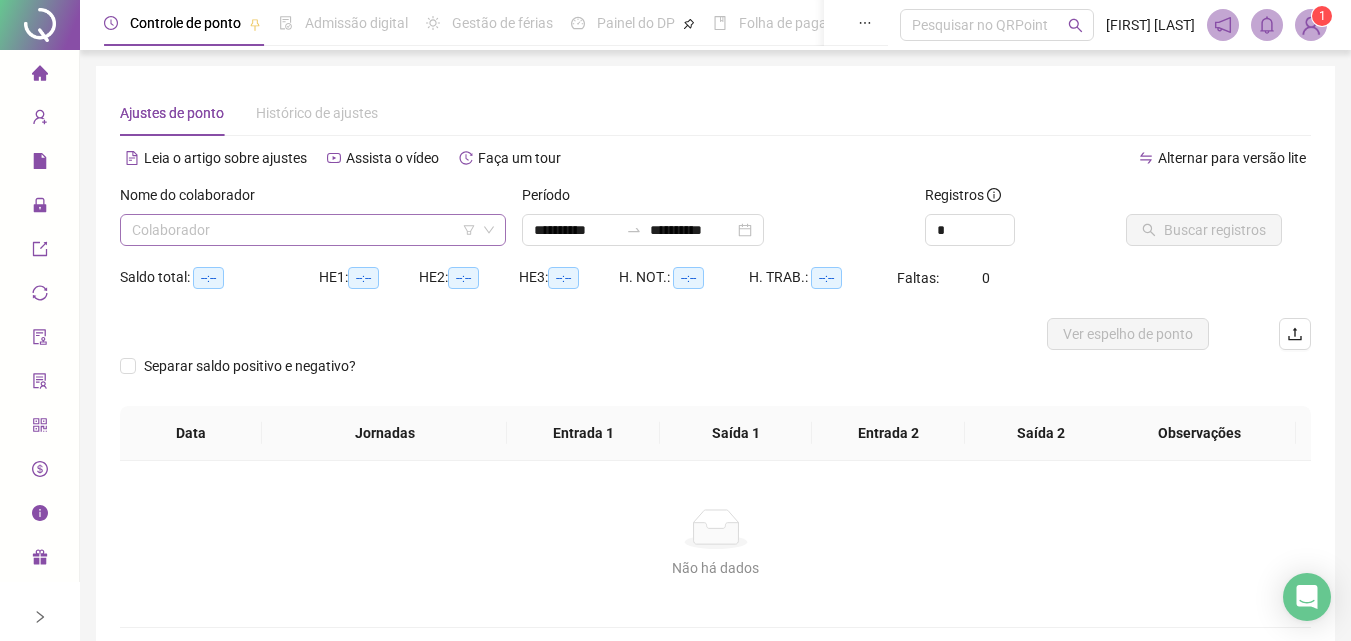 click at bounding box center (307, 230) 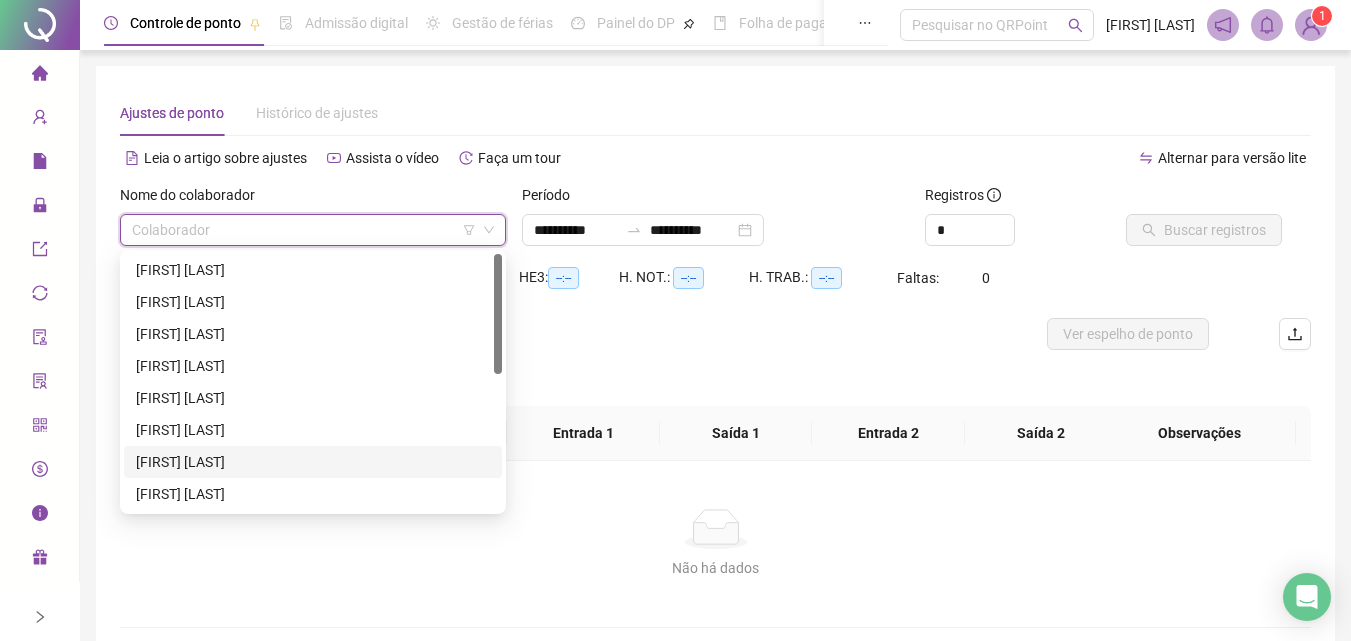 click on "[FIRST] [LAST]" at bounding box center [313, 462] 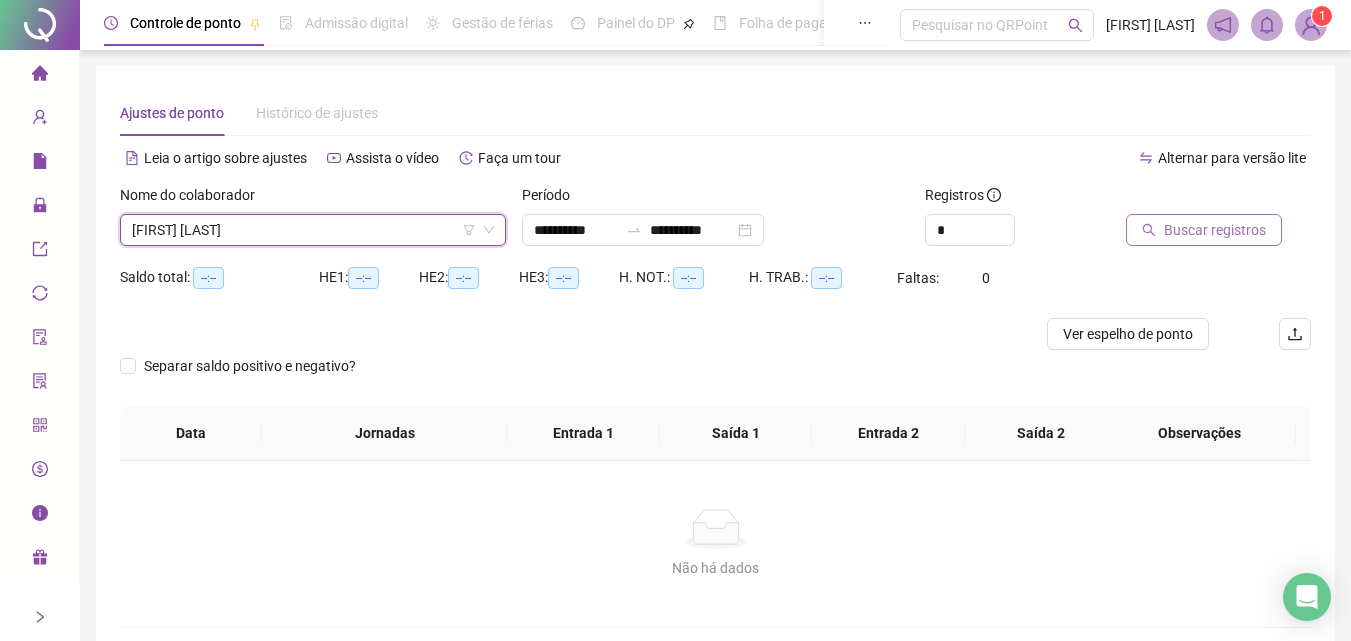 click on "Buscar registros" at bounding box center [1204, 230] 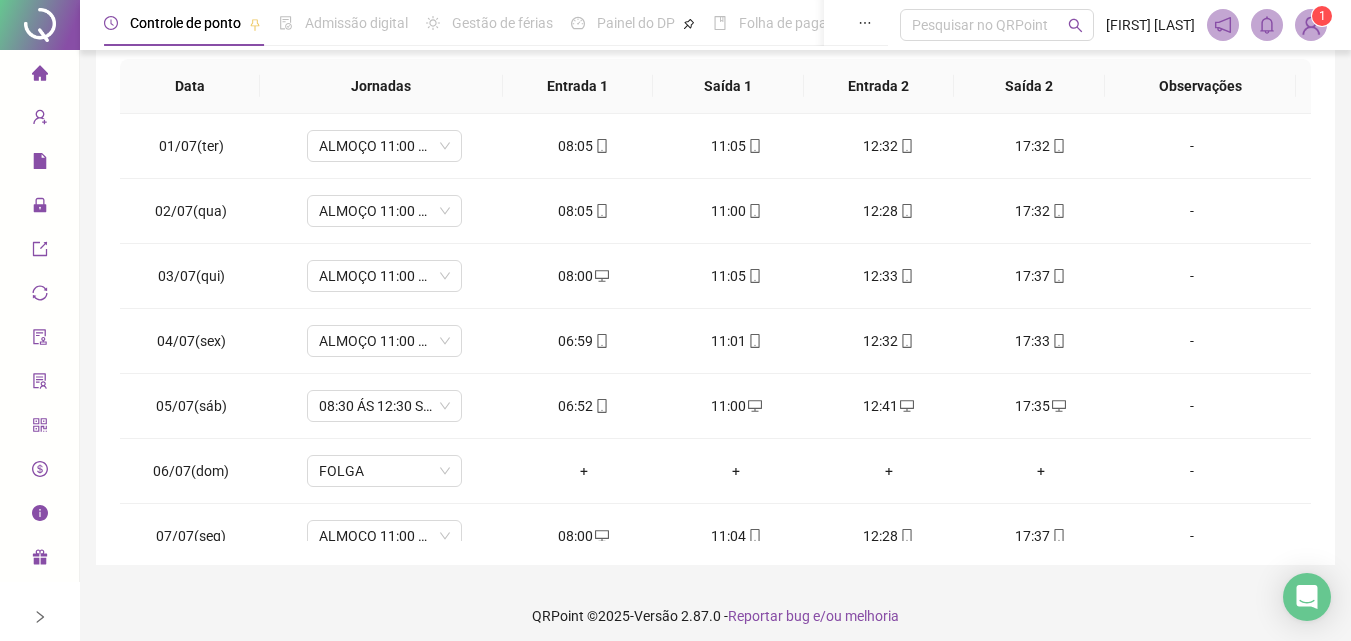 scroll, scrollTop: 357, scrollLeft: 0, axis: vertical 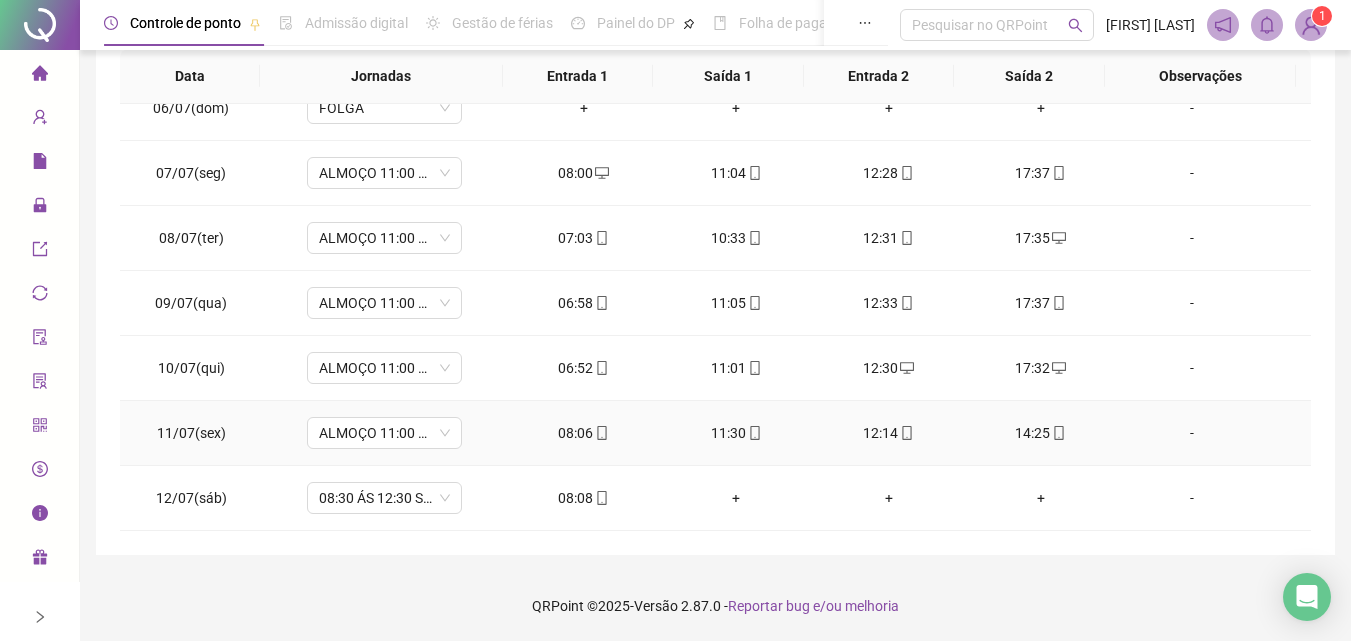 click on "08:06" at bounding box center (584, 433) 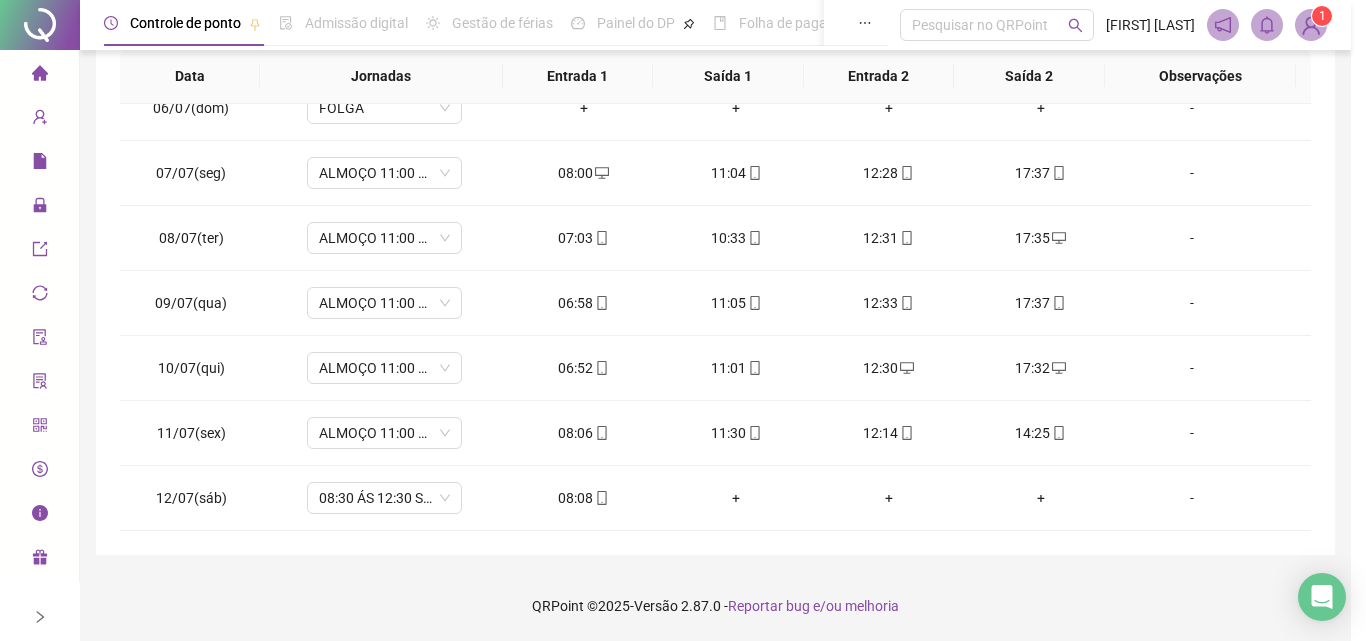 type on "**********" 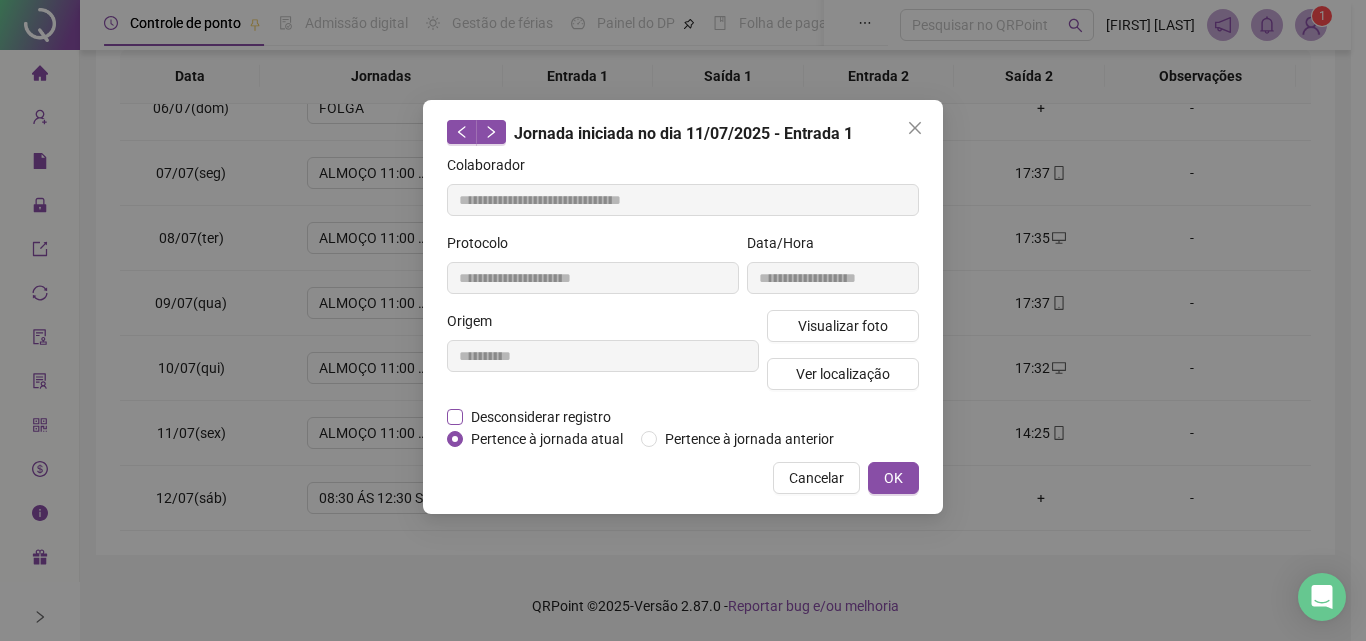 click on "Desconsiderar registro" at bounding box center [541, 417] 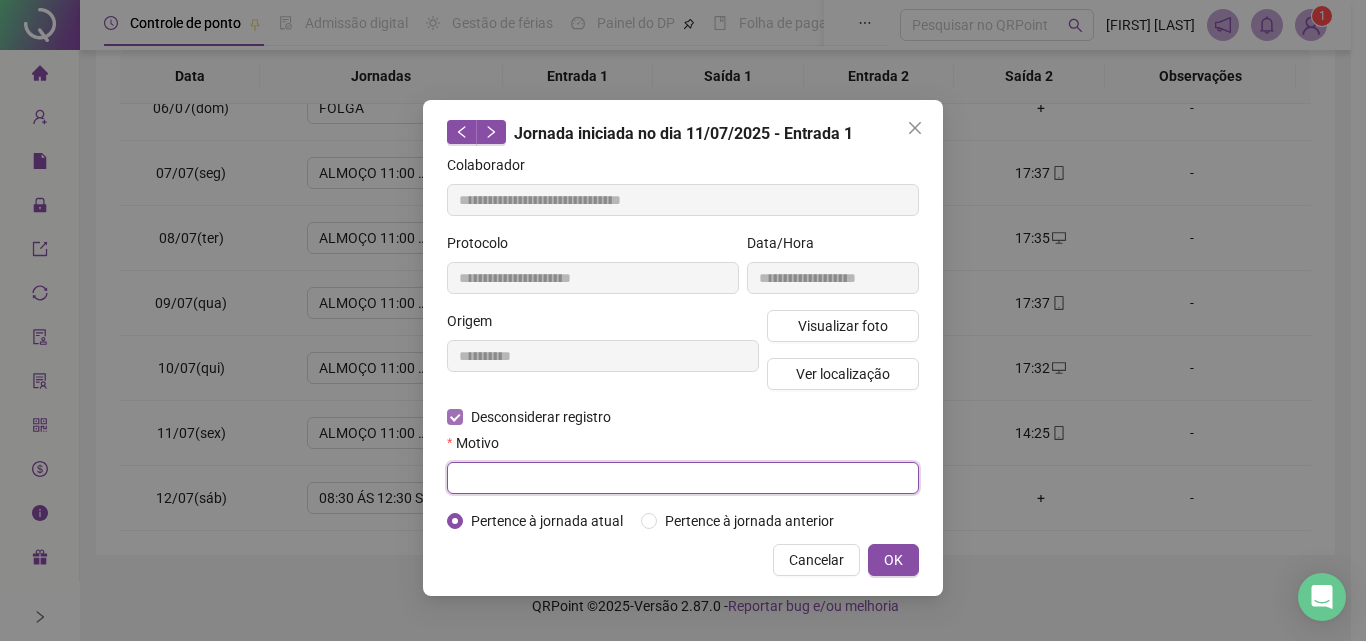 click at bounding box center [683, 478] 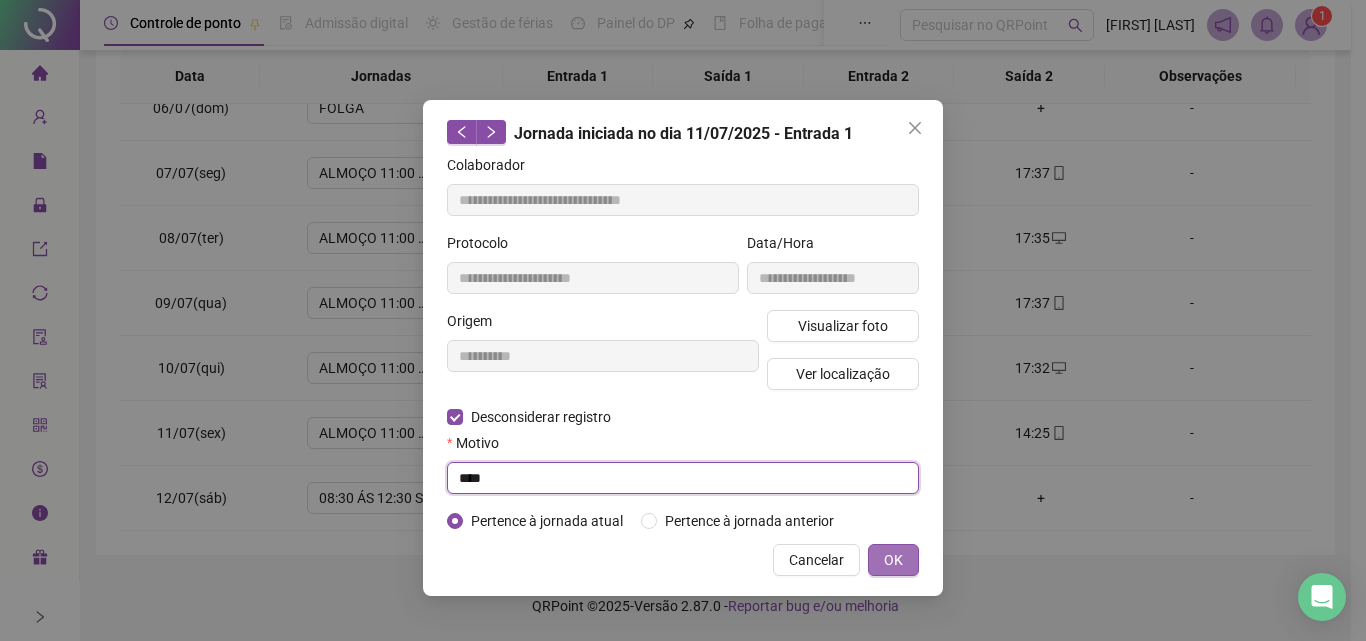 type on "****" 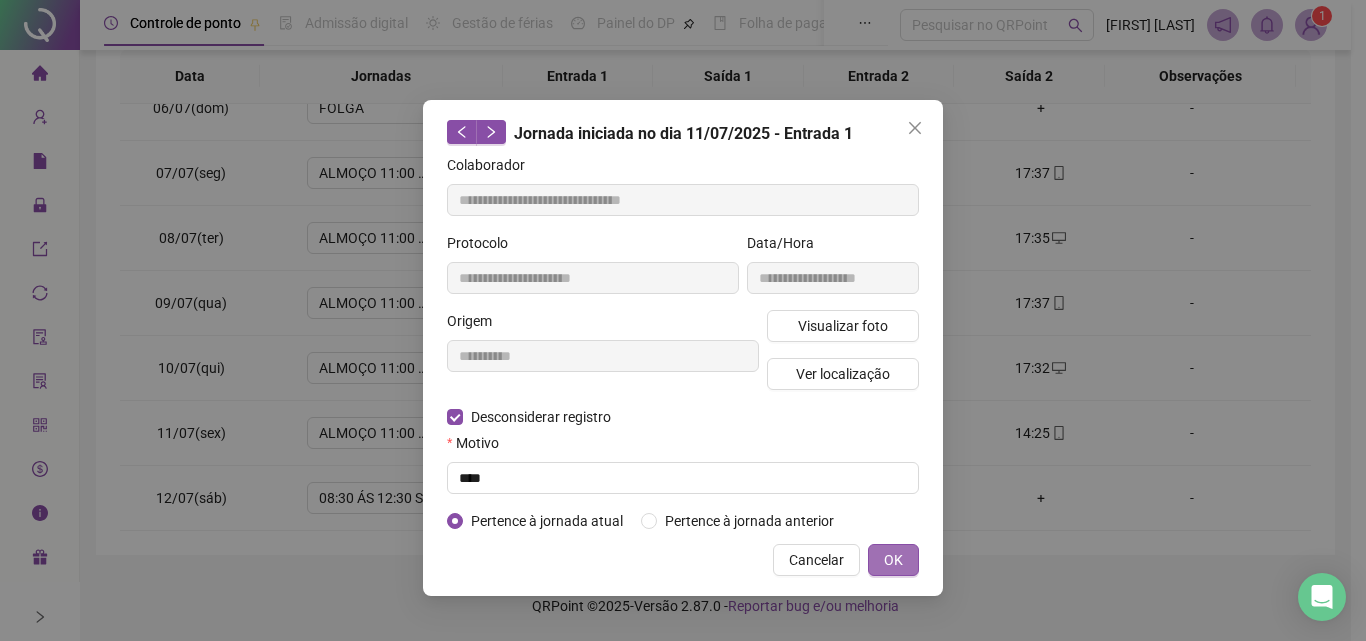 click on "OK" at bounding box center (893, 560) 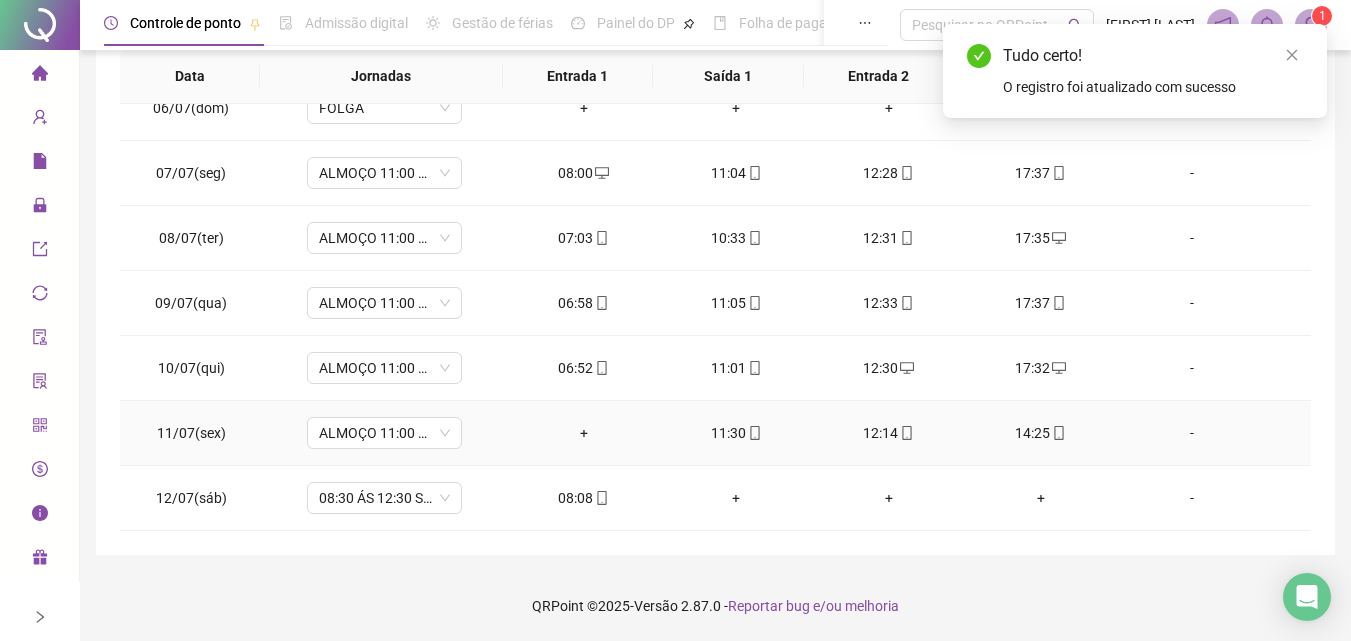 click on "+" at bounding box center [584, 433] 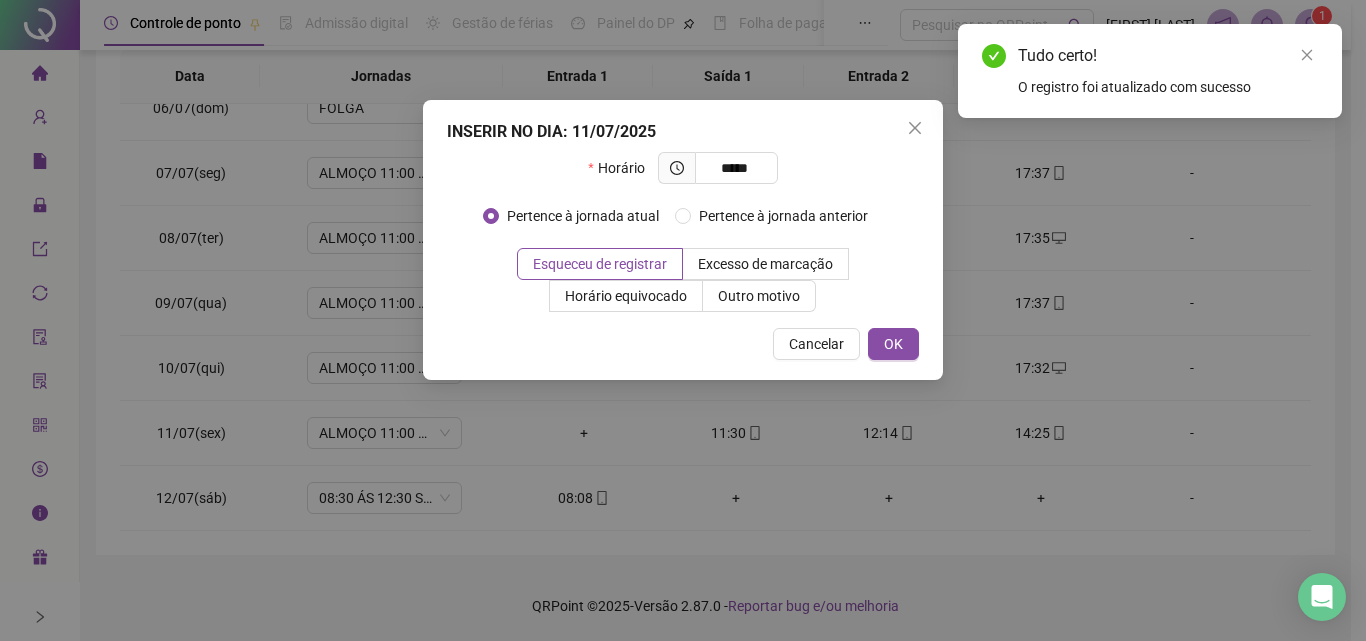 type on "*****" 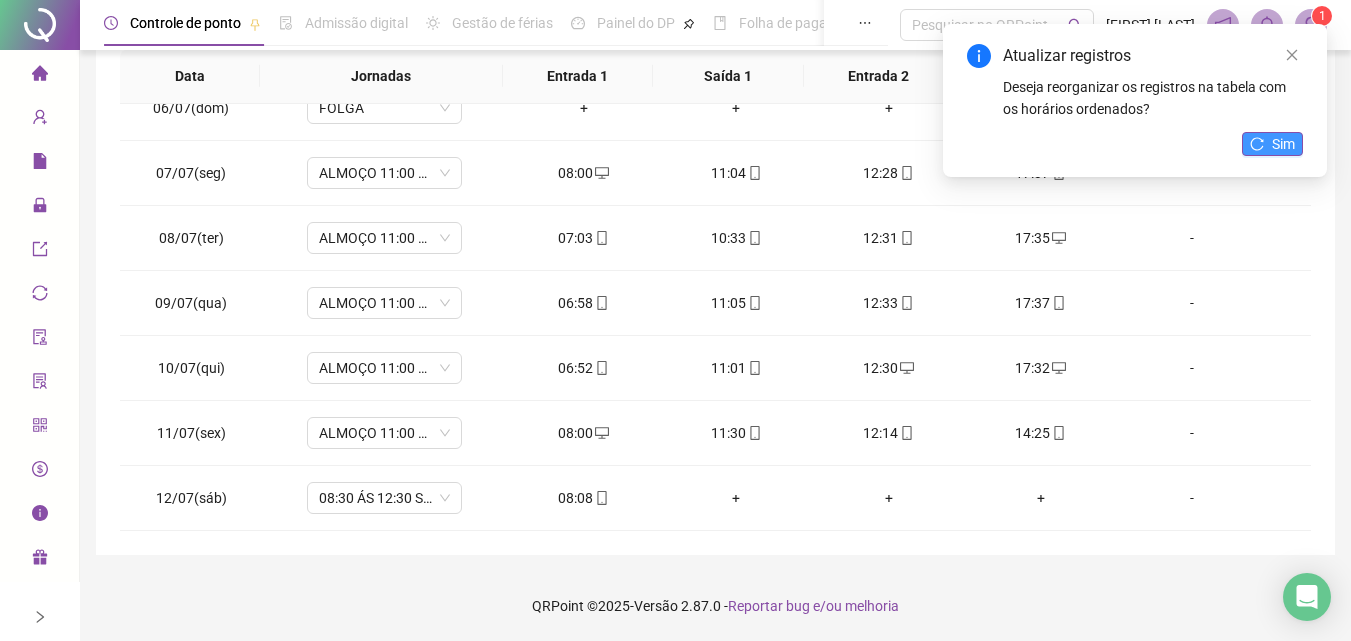 click on "Sim" at bounding box center (1283, 144) 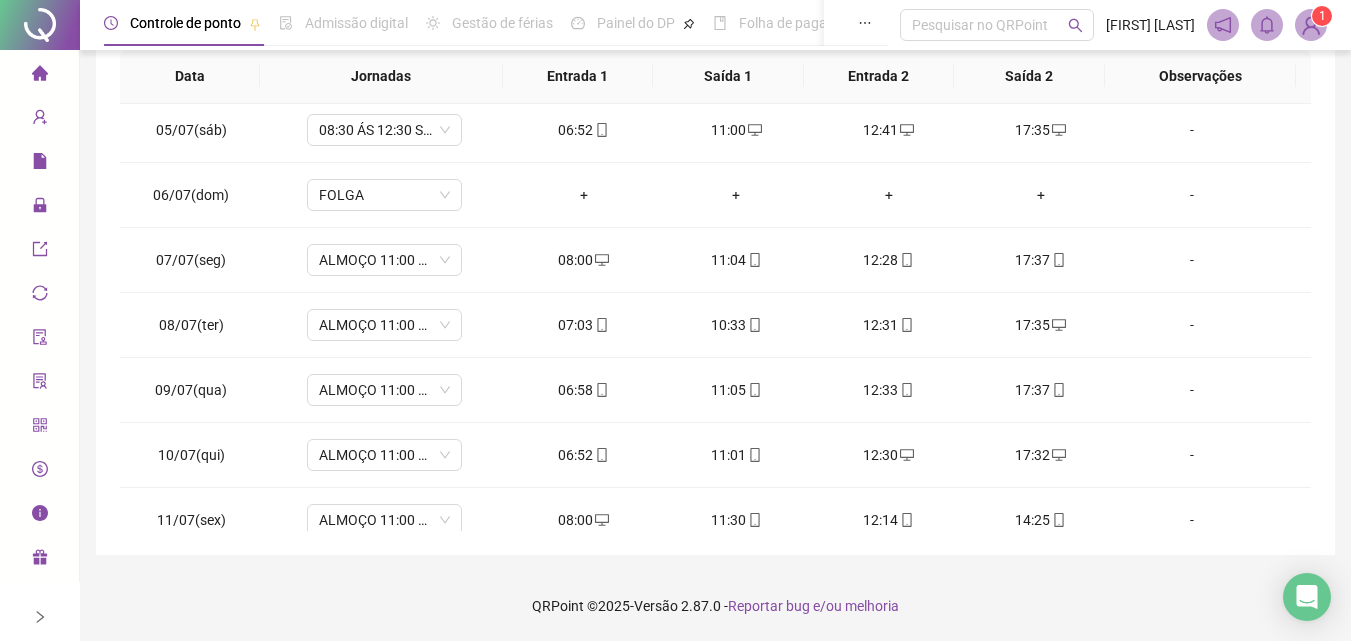 scroll, scrollTop: 153, scrollLeft: 0, axis: vertical 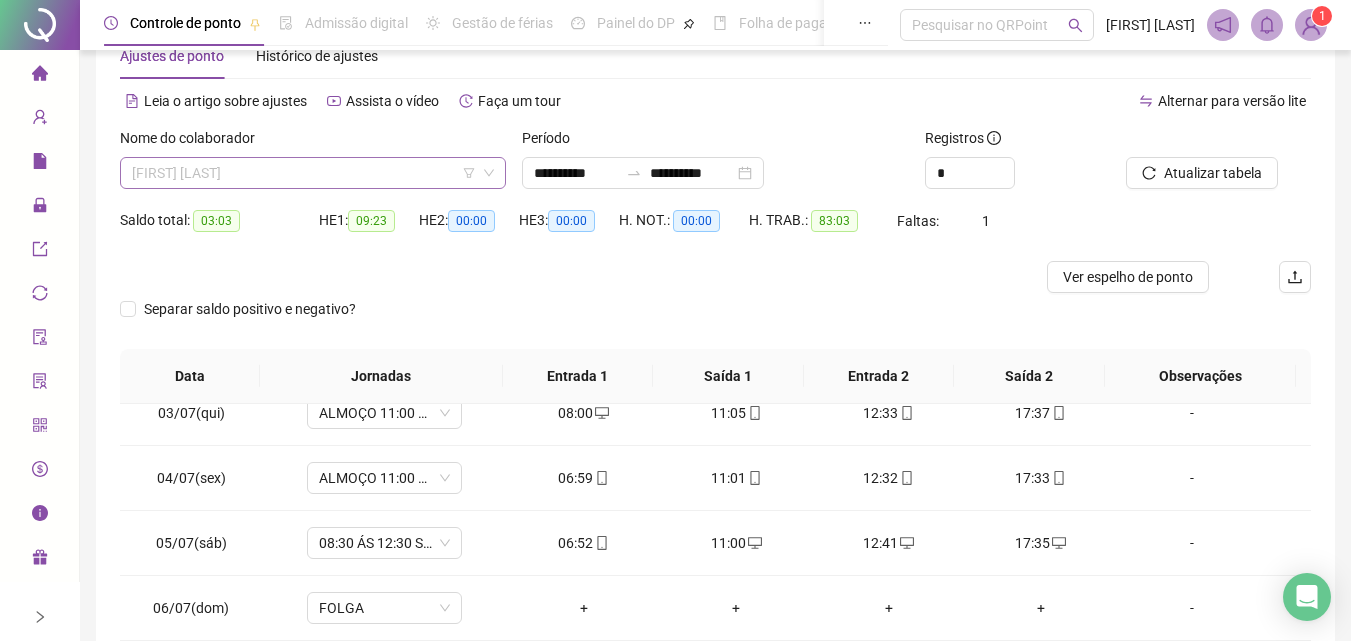 click on "[FIRST] [LAST]" at bounding box center (313, 173) 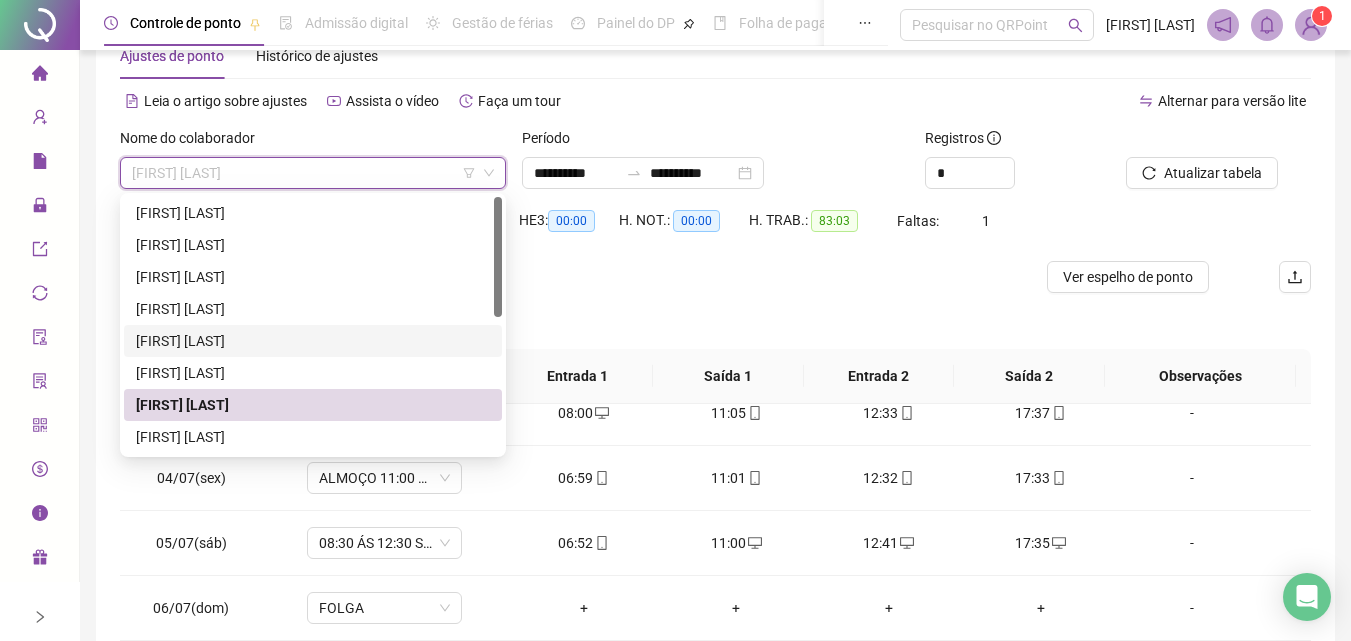 click on "[FIRST] [LAST]" at bounding box center [313, 341] 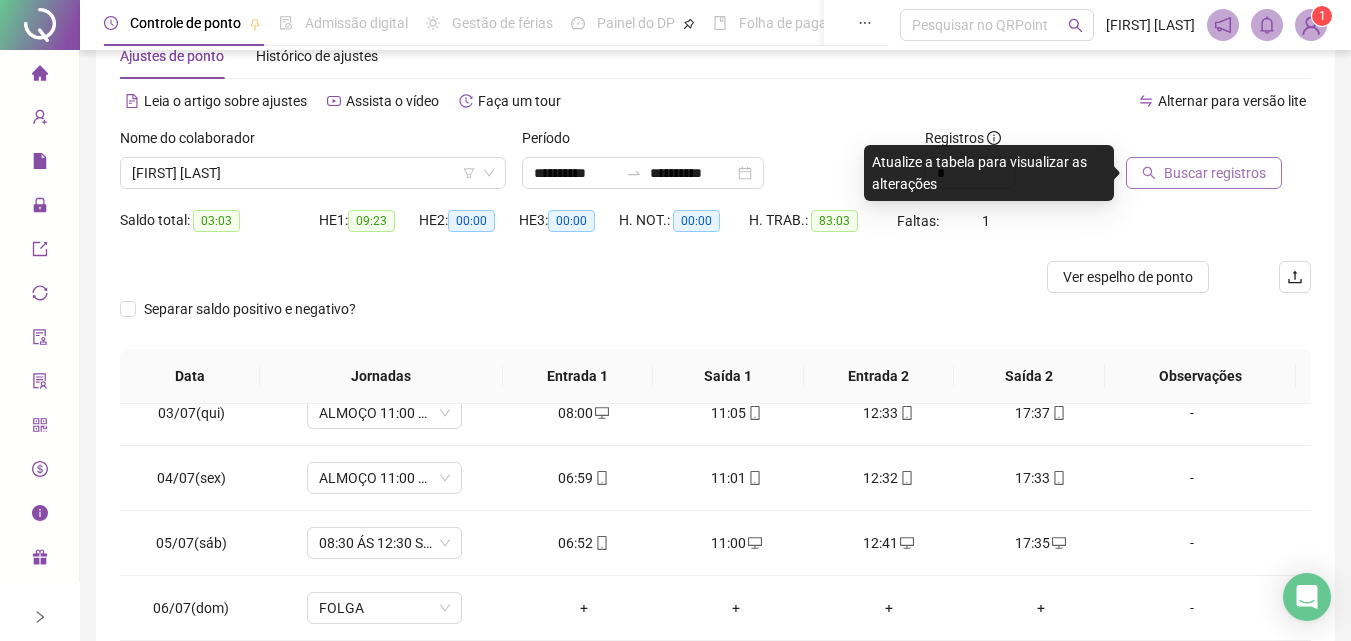 click on "Buscar registros" at bounding box center [1215, 173] 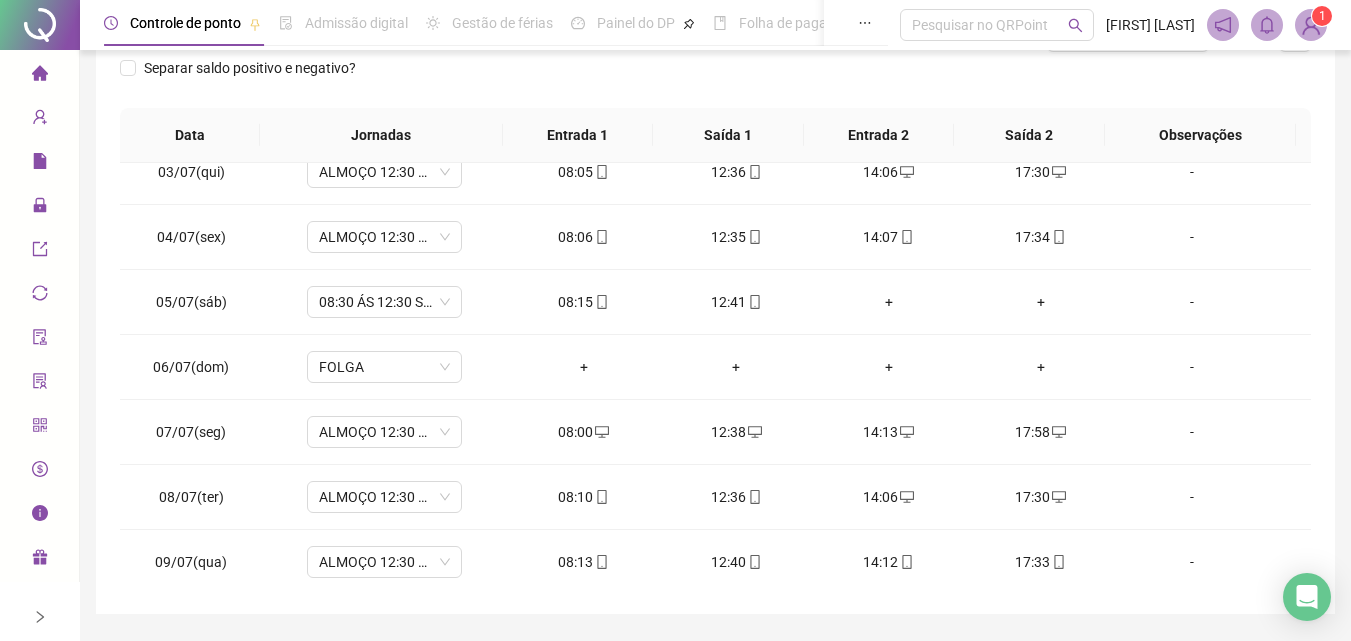 scroll, scrollTop: 357, scrollLeft: 0, axis: vertical 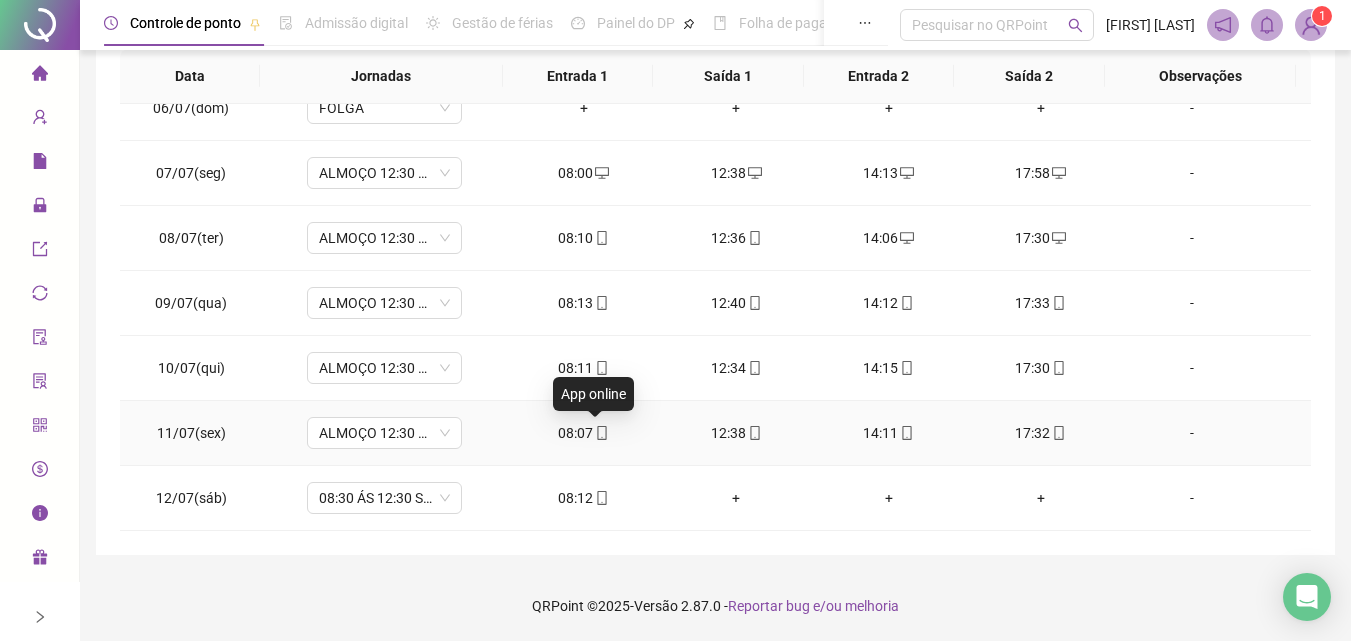 click 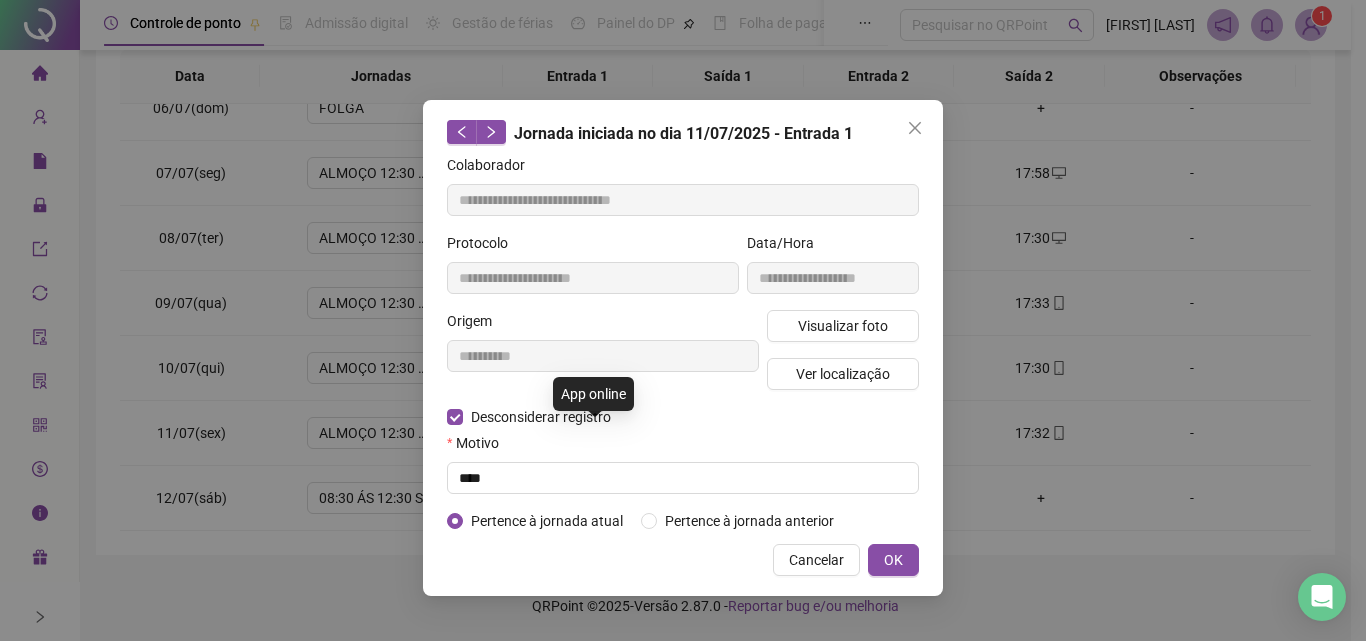 type on "**********" 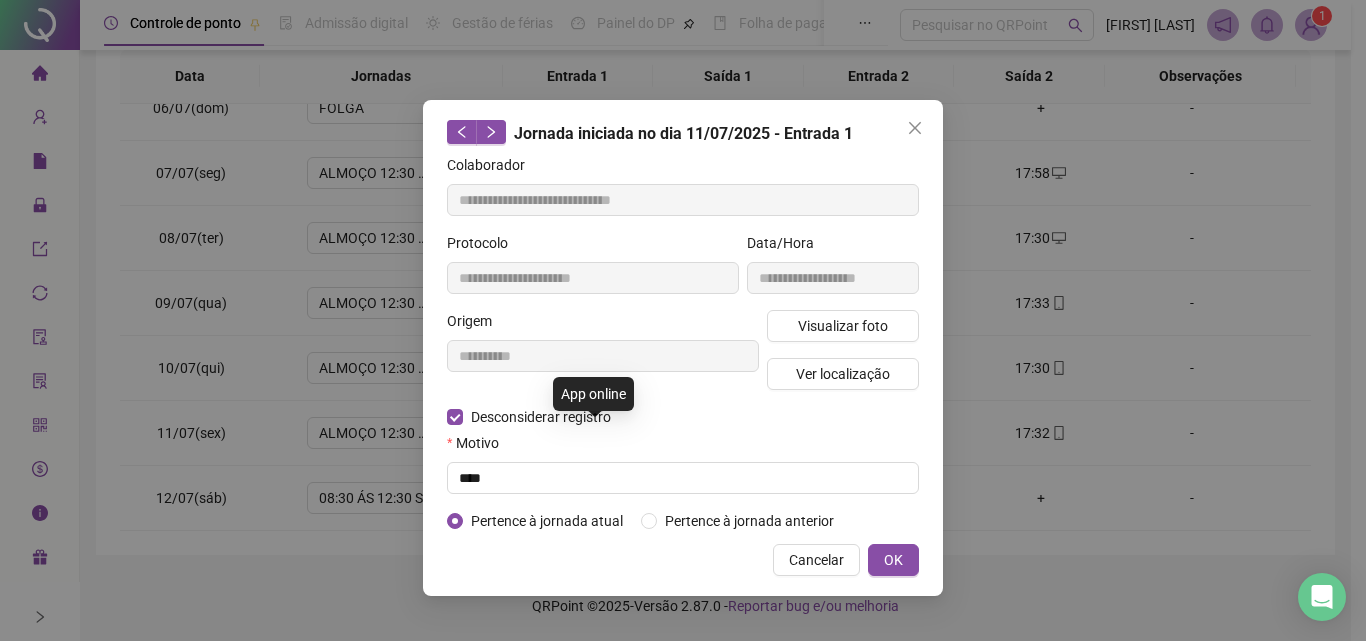 type on "**********" 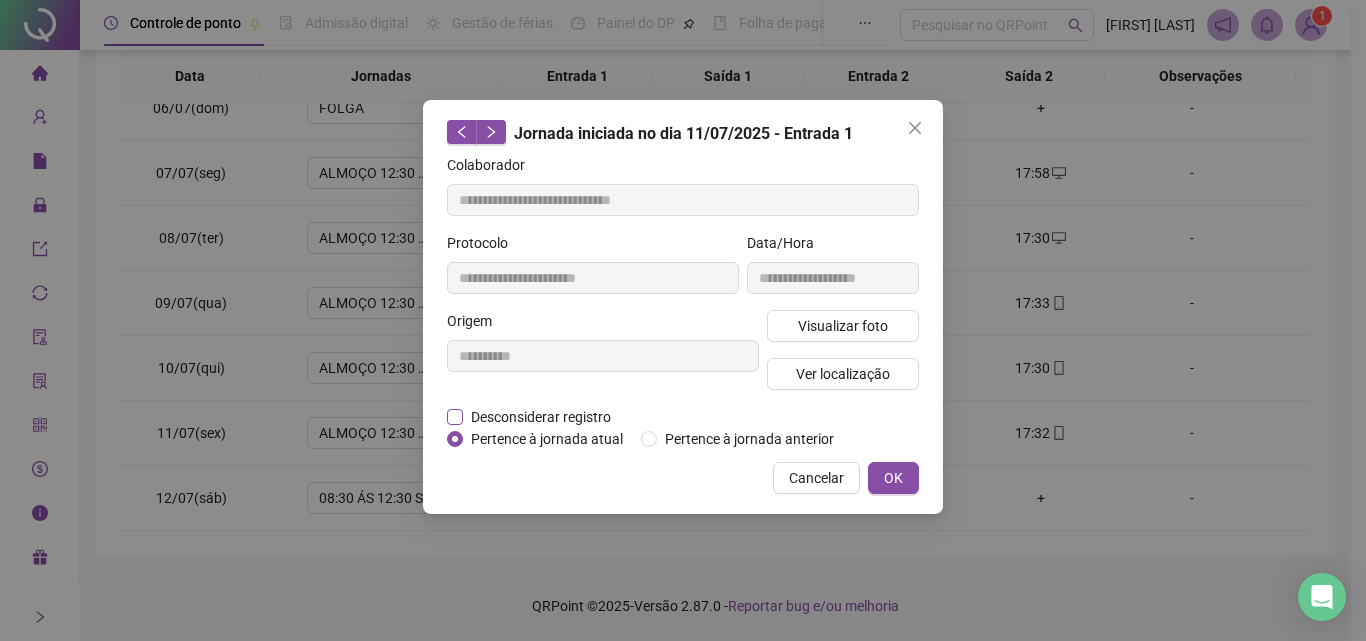 click on "Desconsiderar registro" at bounding box center [541, 417] 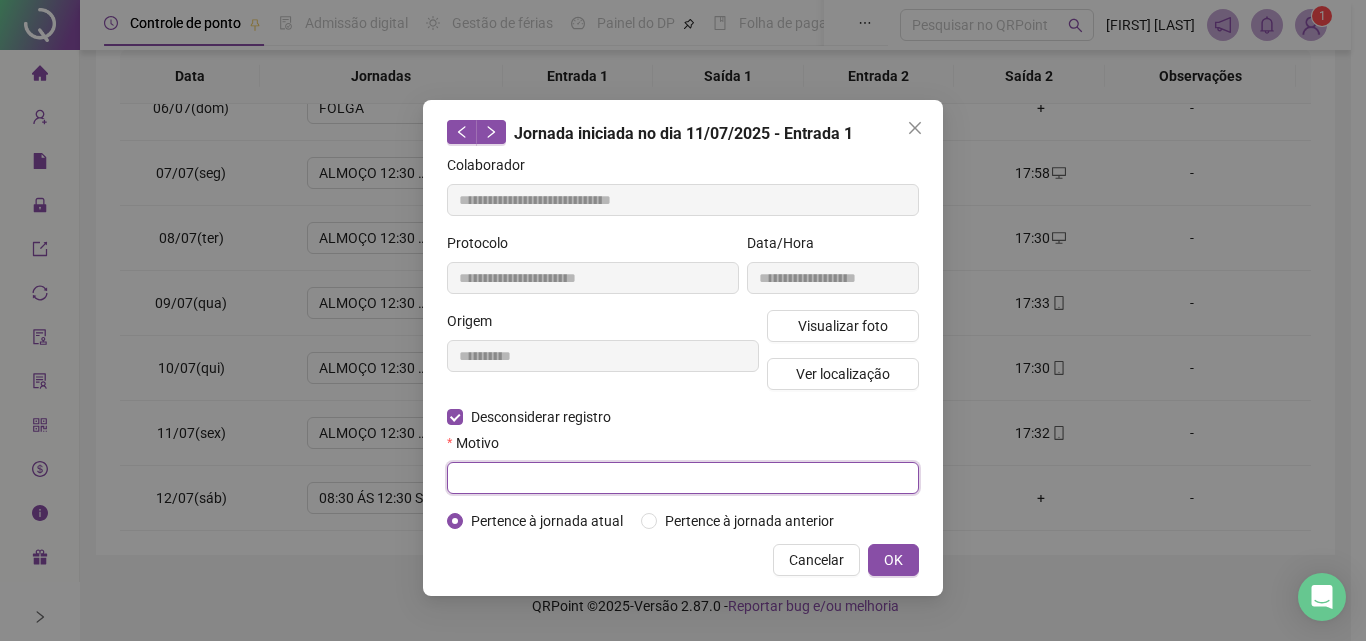 click at bounding box center [683, 478] 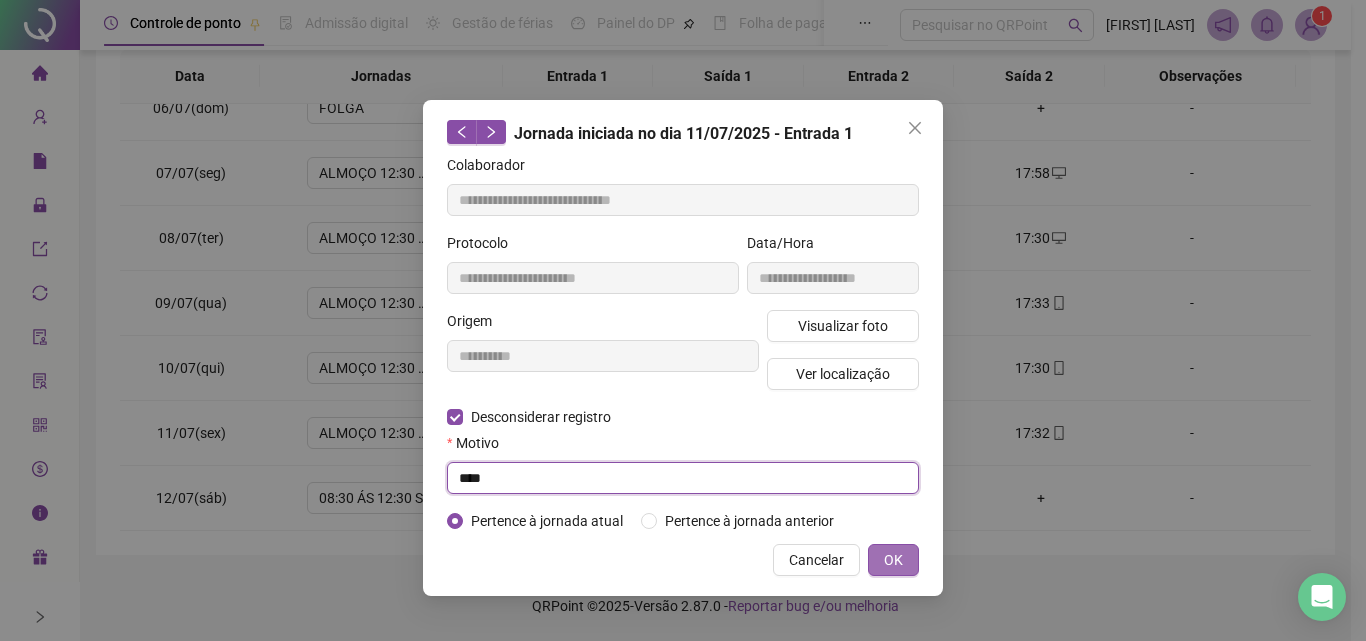 type on "****" 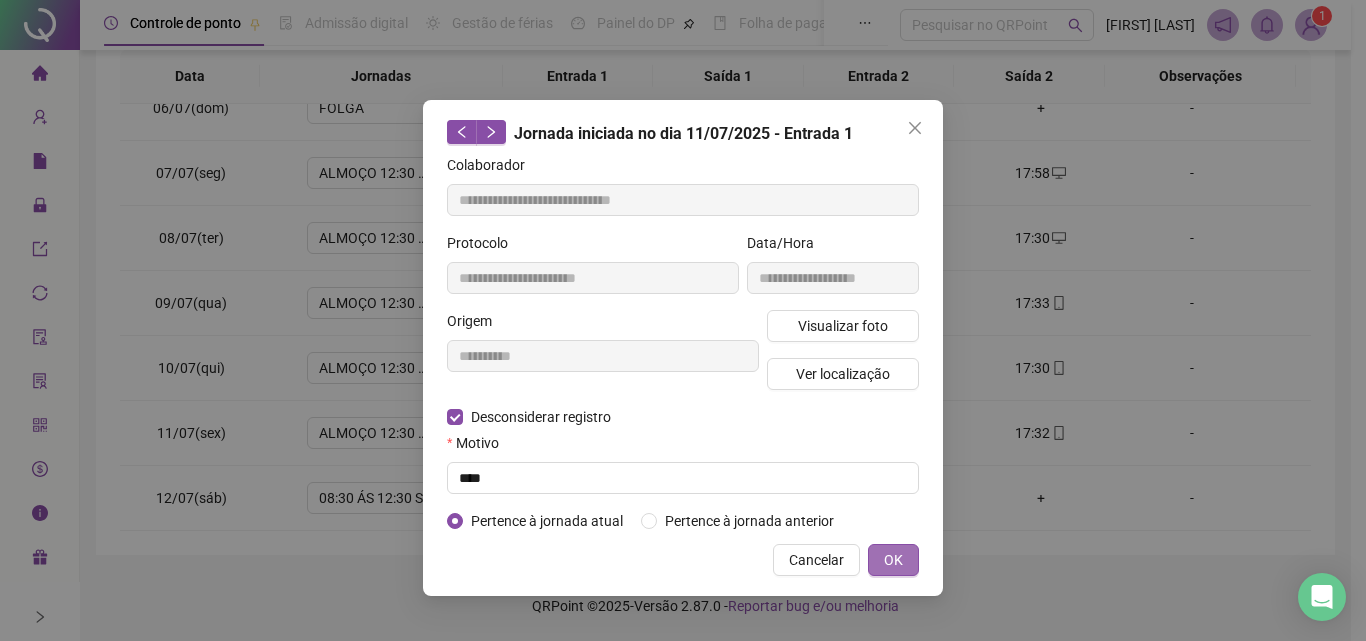 click on "OK" at bounding box center [893, 560] 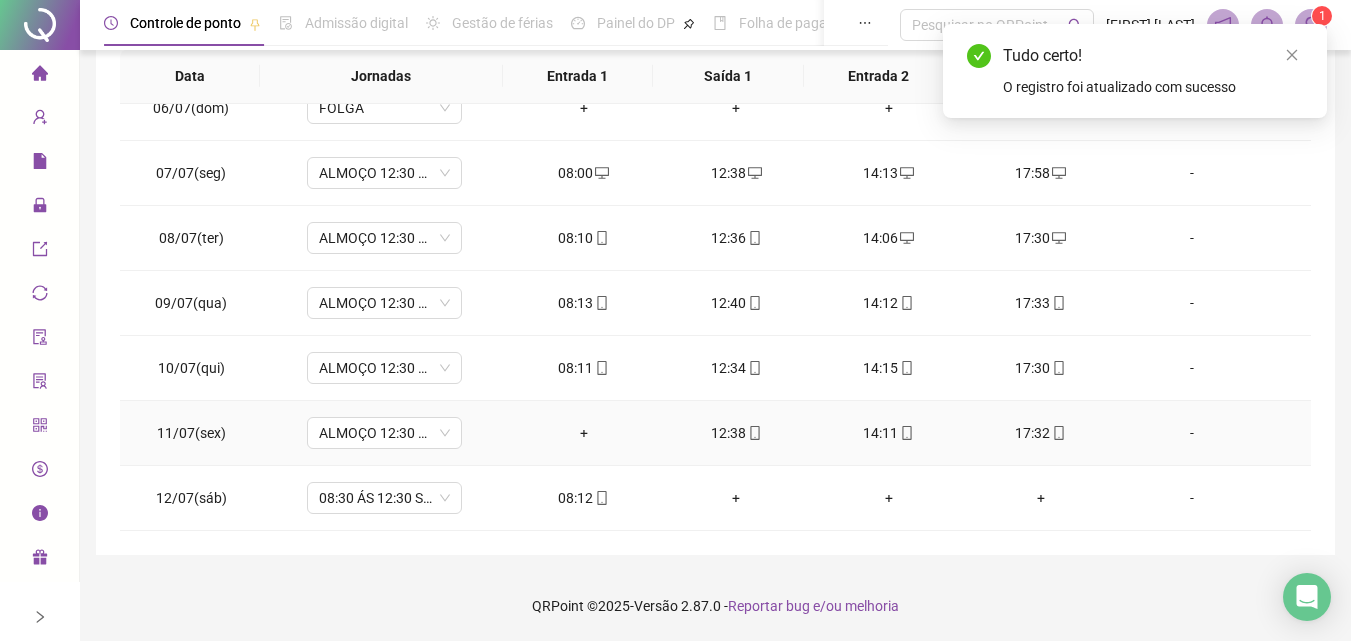 click on "+" at bounding box center (584, 433) 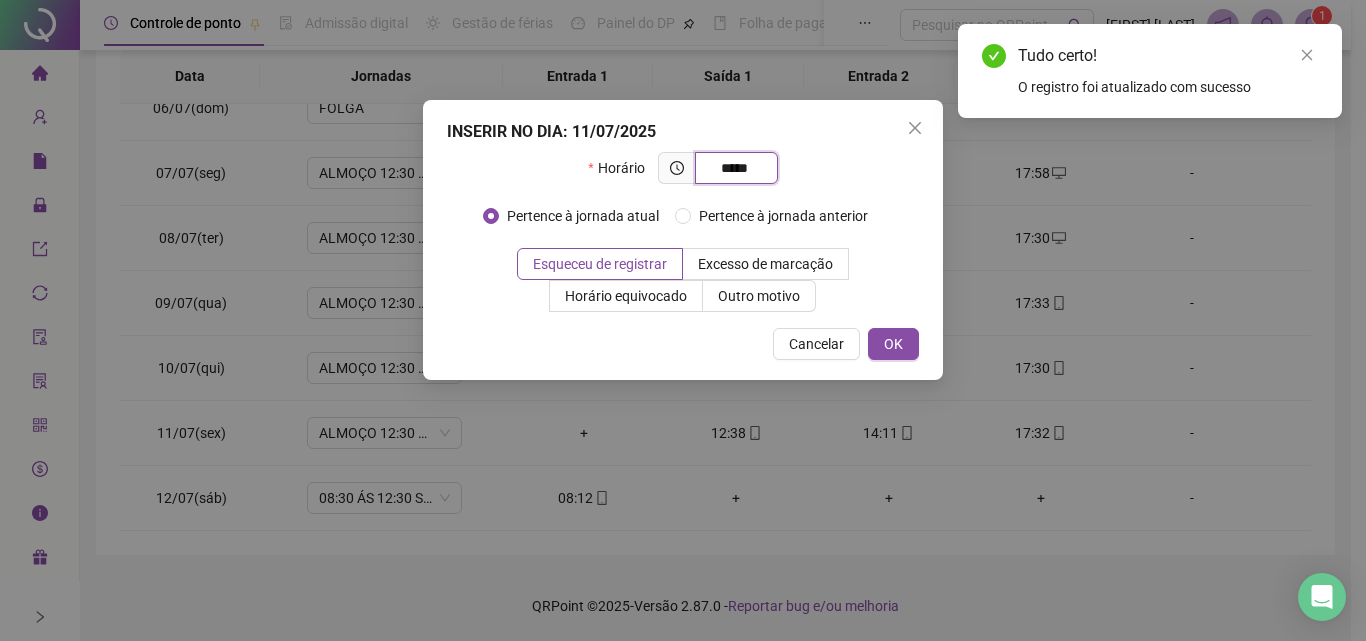 type on "*****" 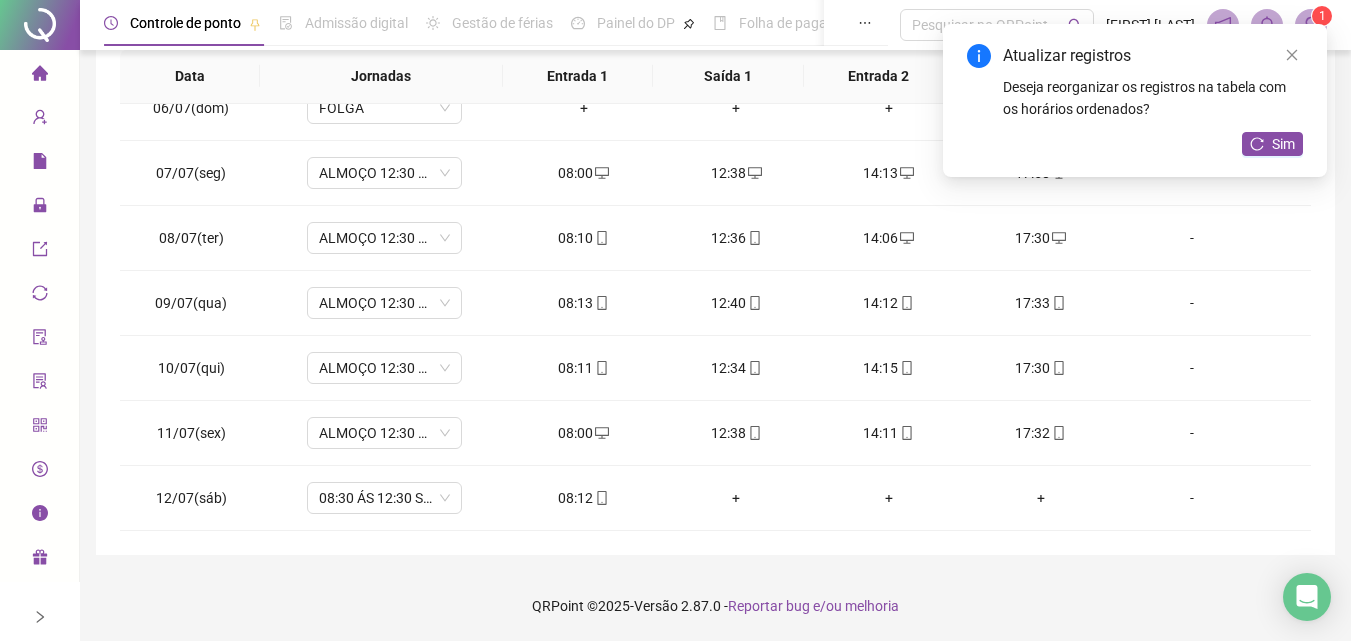 click on "Sim" at bounding box center (1272, 144) 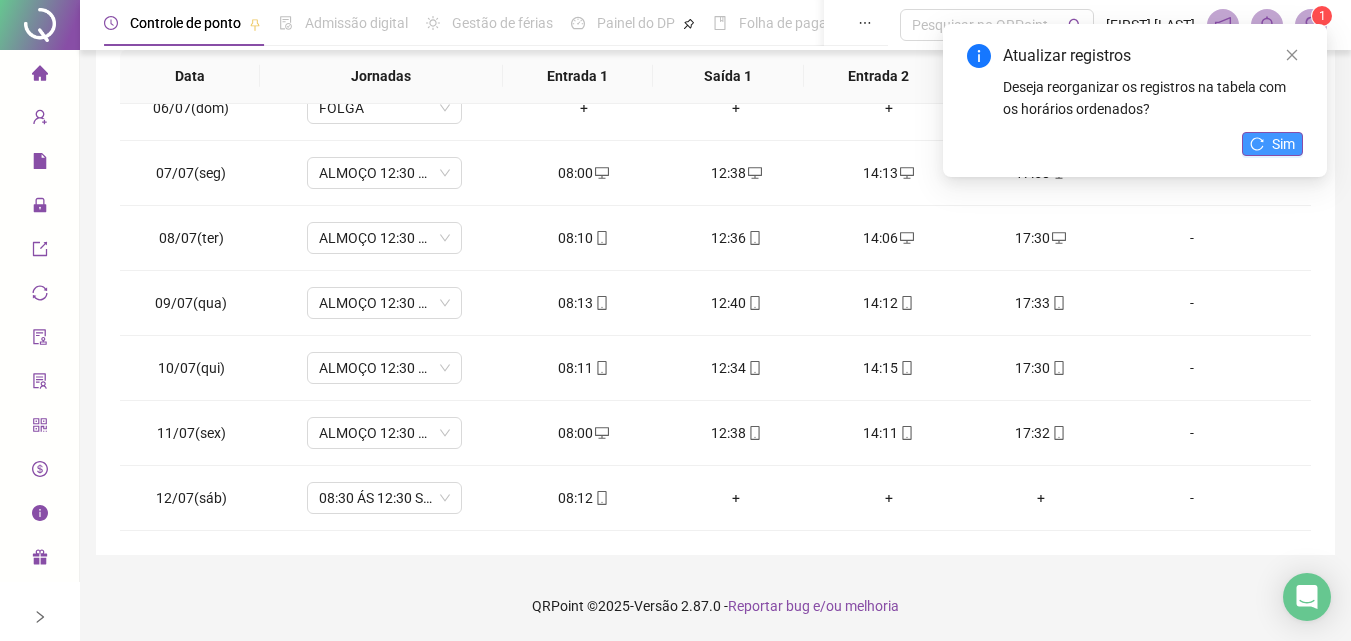 click on "Sim" at bounding box center (1272, 144) 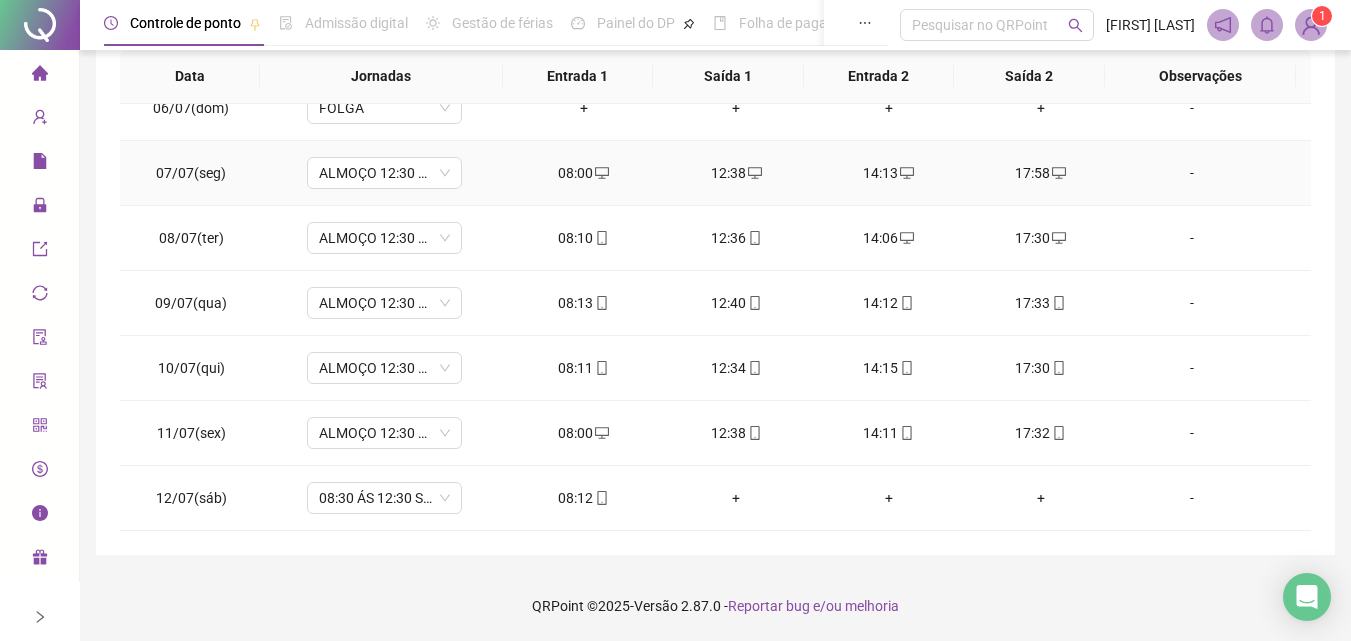 scroll, scrollTop: 0, scrollLeft: 0, axis: both 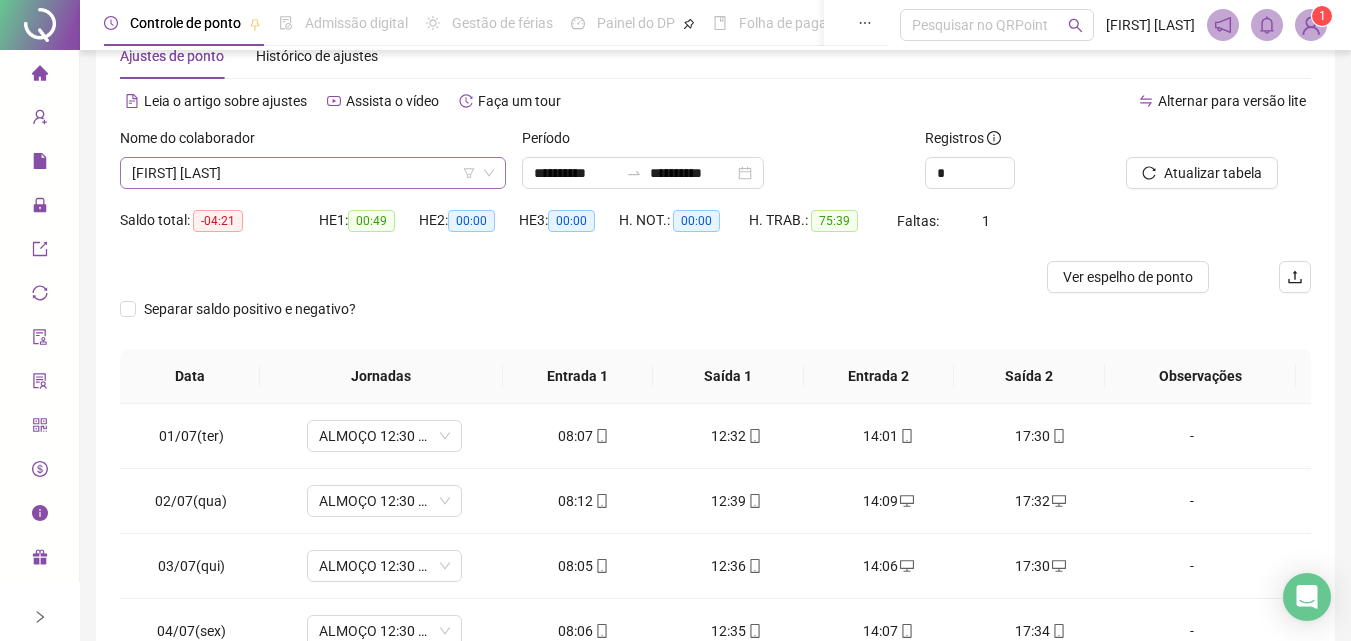 click on "[FIRST] [LAST]" at bounding box center (313, 173) 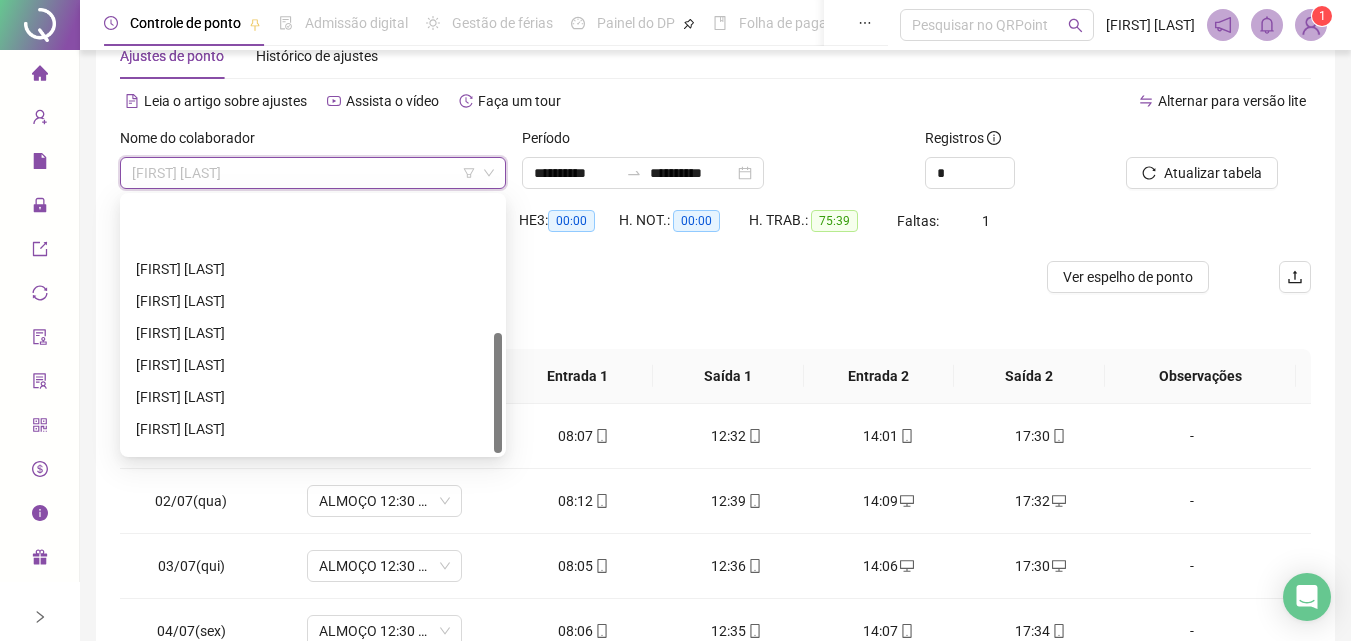 scroll, scrollTop: 288, scrollLeft: 0, axis: vertical 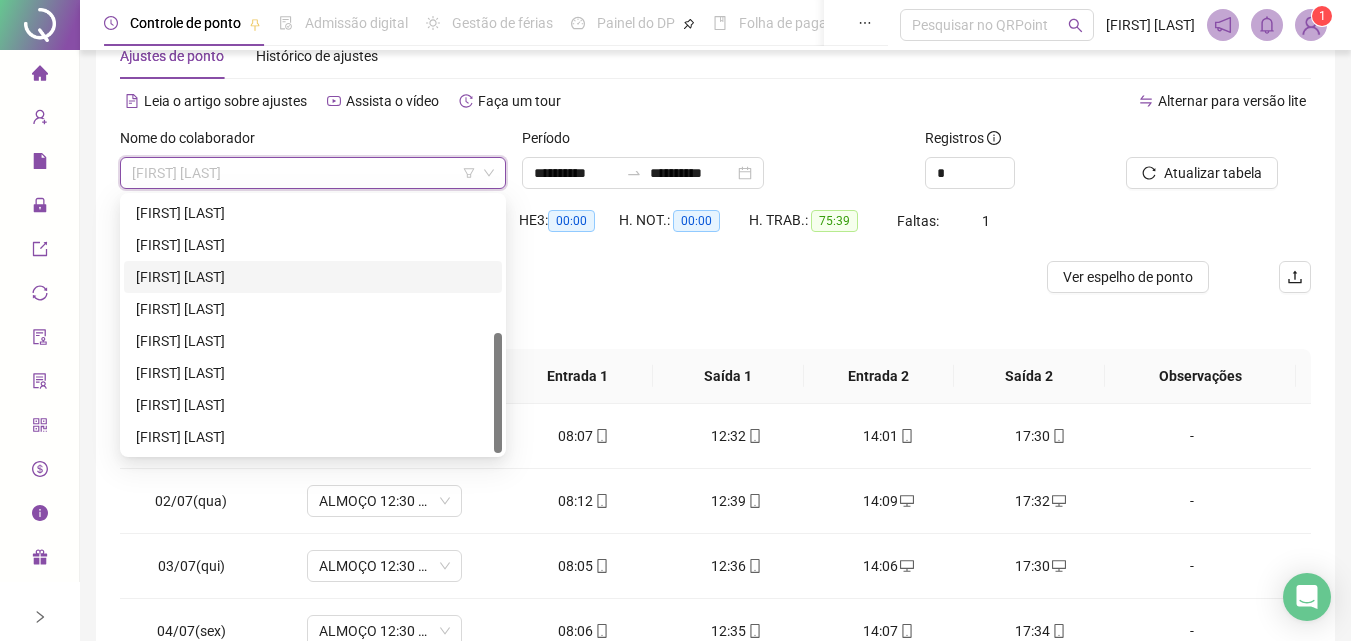 click on "[FIRST] [LAST]" at bounding box center (313, 277) 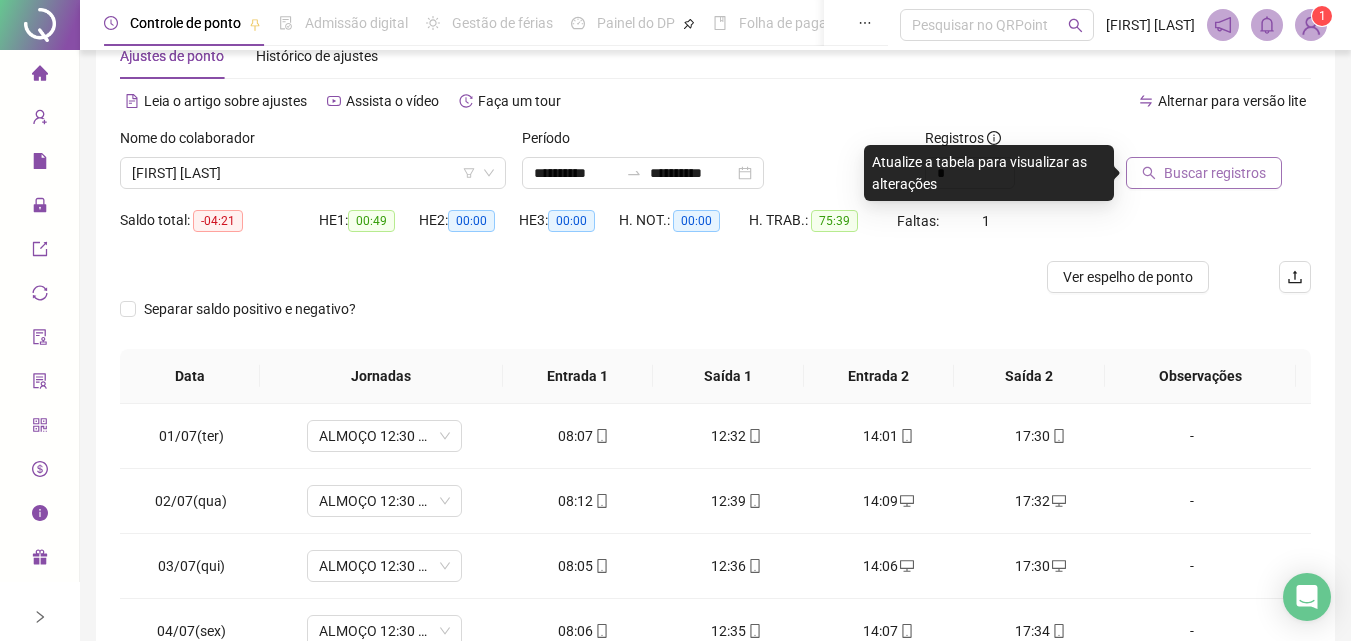 click on "Buscar registros" at bounding box center (1215, 173) 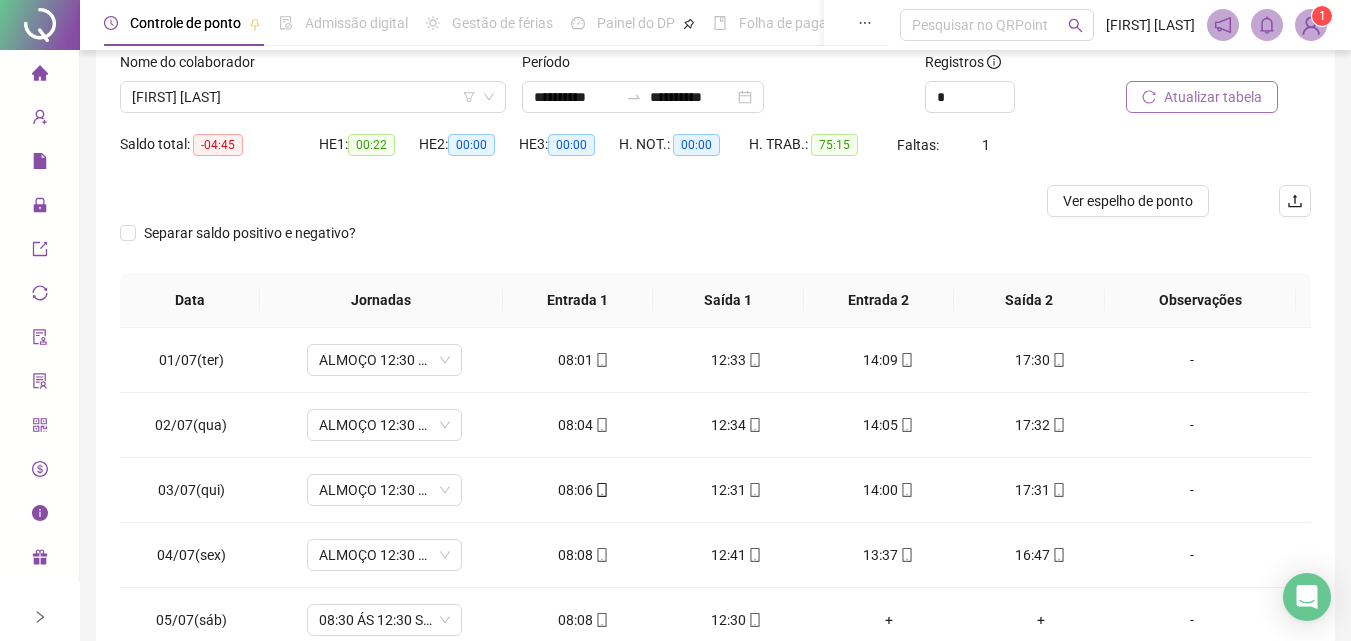 scroll, scrollTop: 357, scrollLeft: 0, axis: vertical 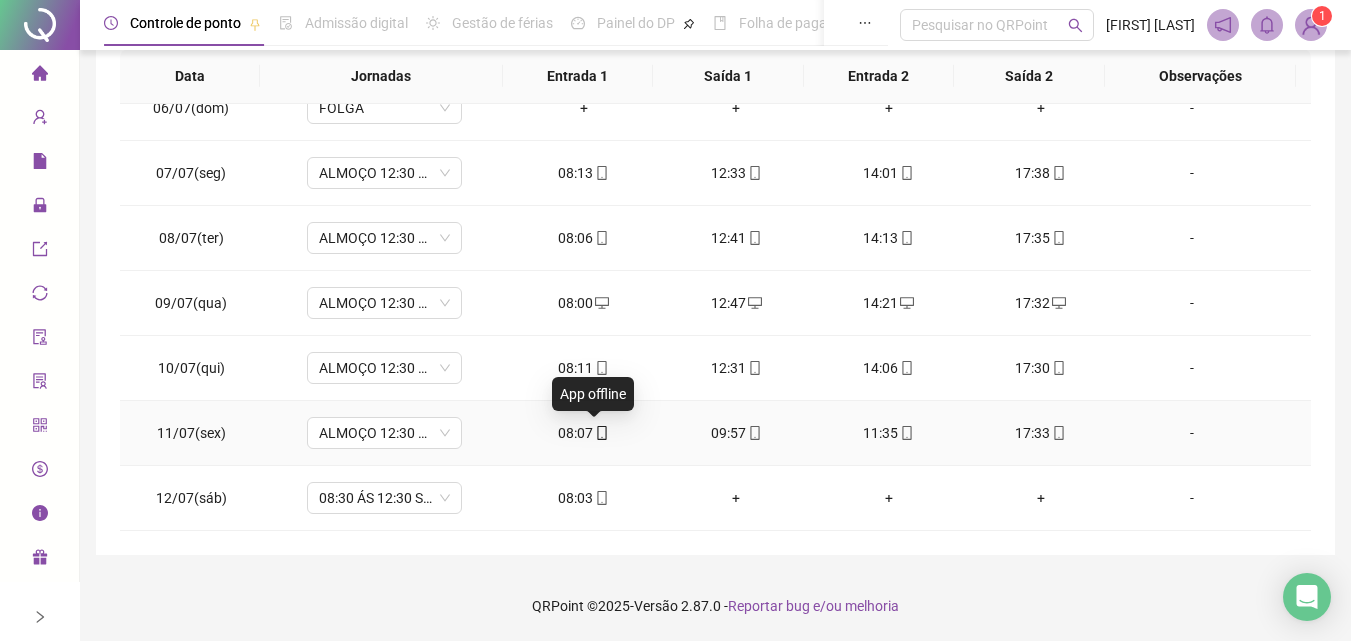 click at bounding box center (601, 433) 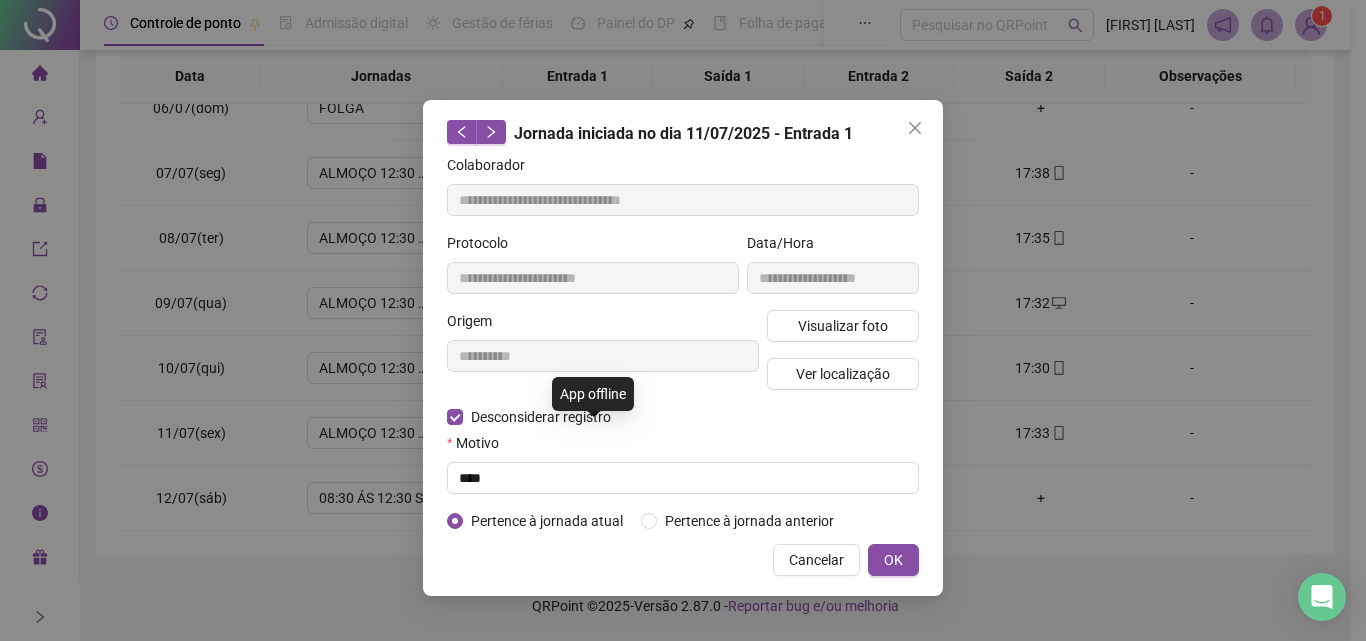 type on "**********" 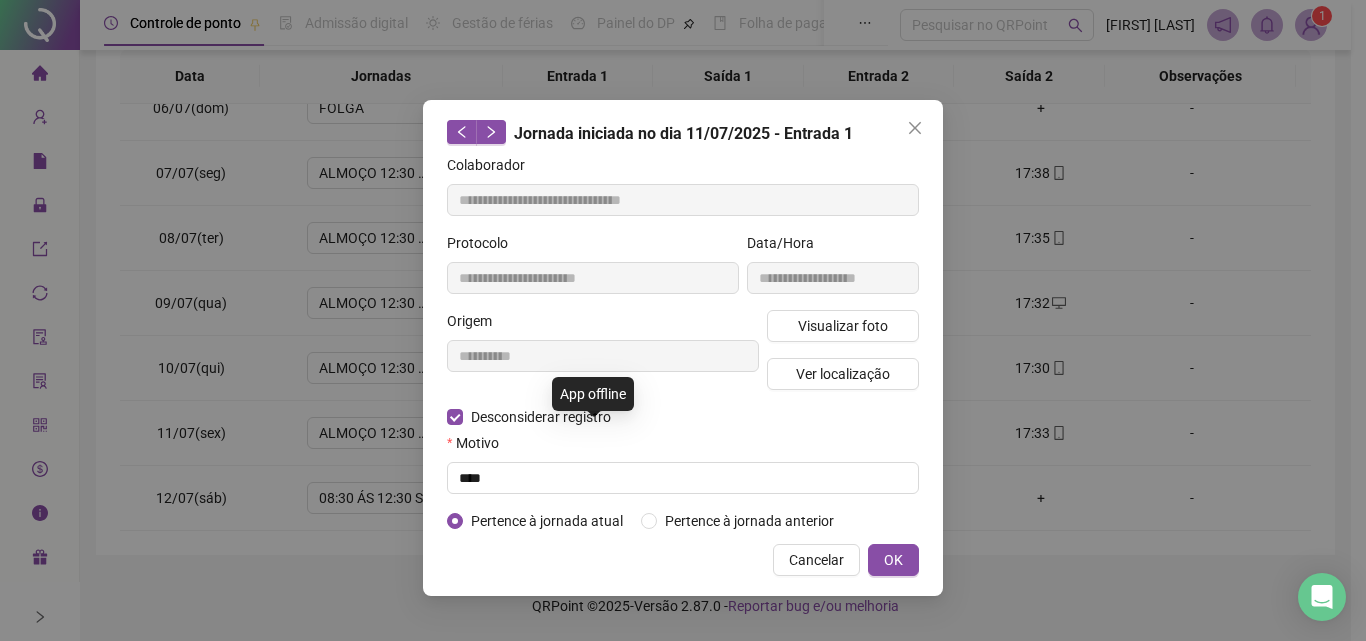 type on "**********" 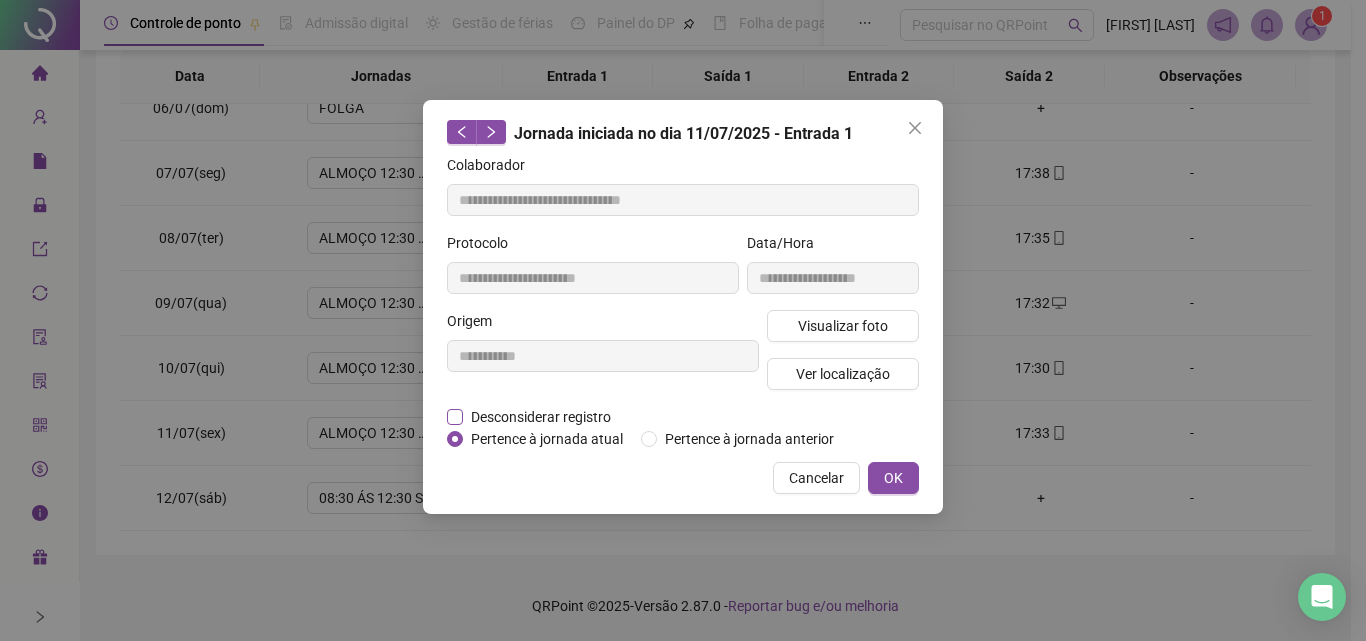 click on "Desconsiderar registro" at bounding box center [541, 417] 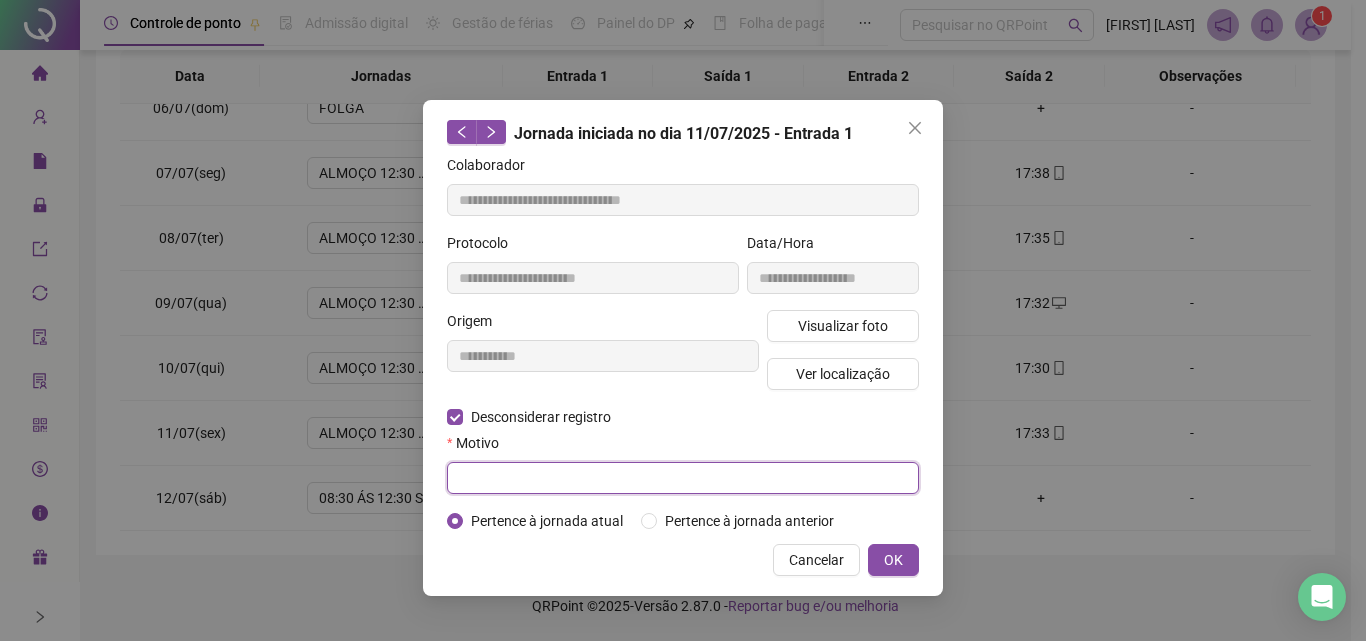 click at bounding box center [683, 478] 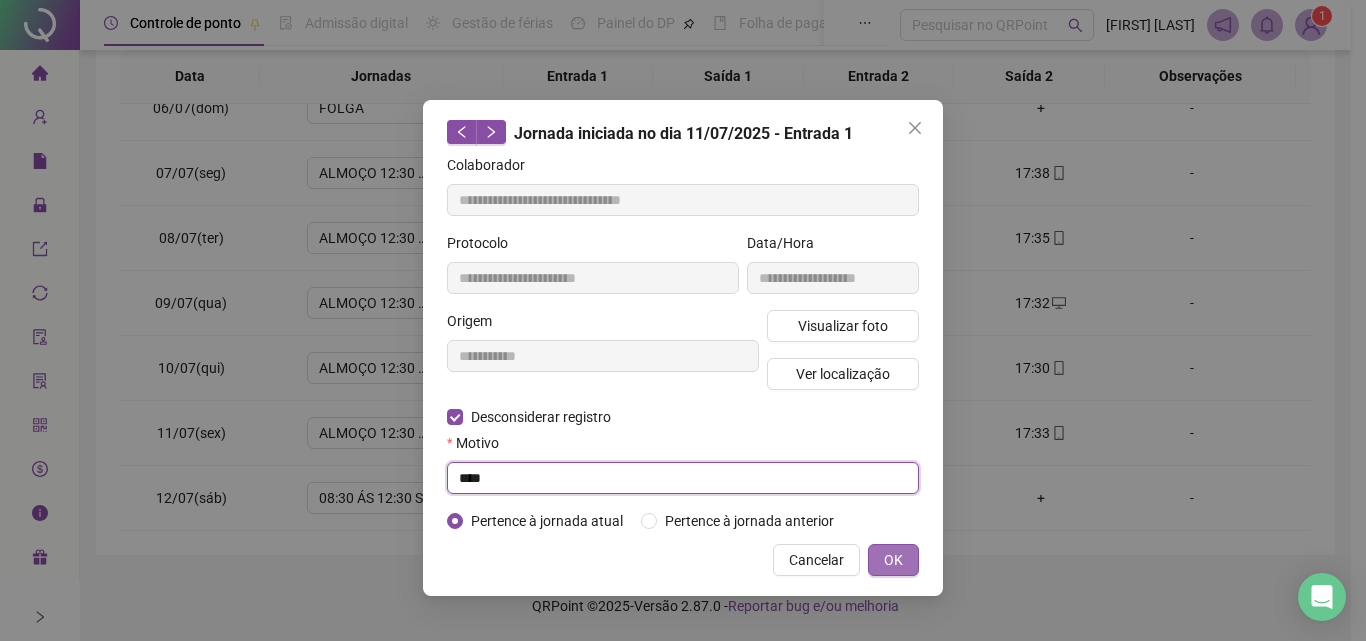 type on "****" 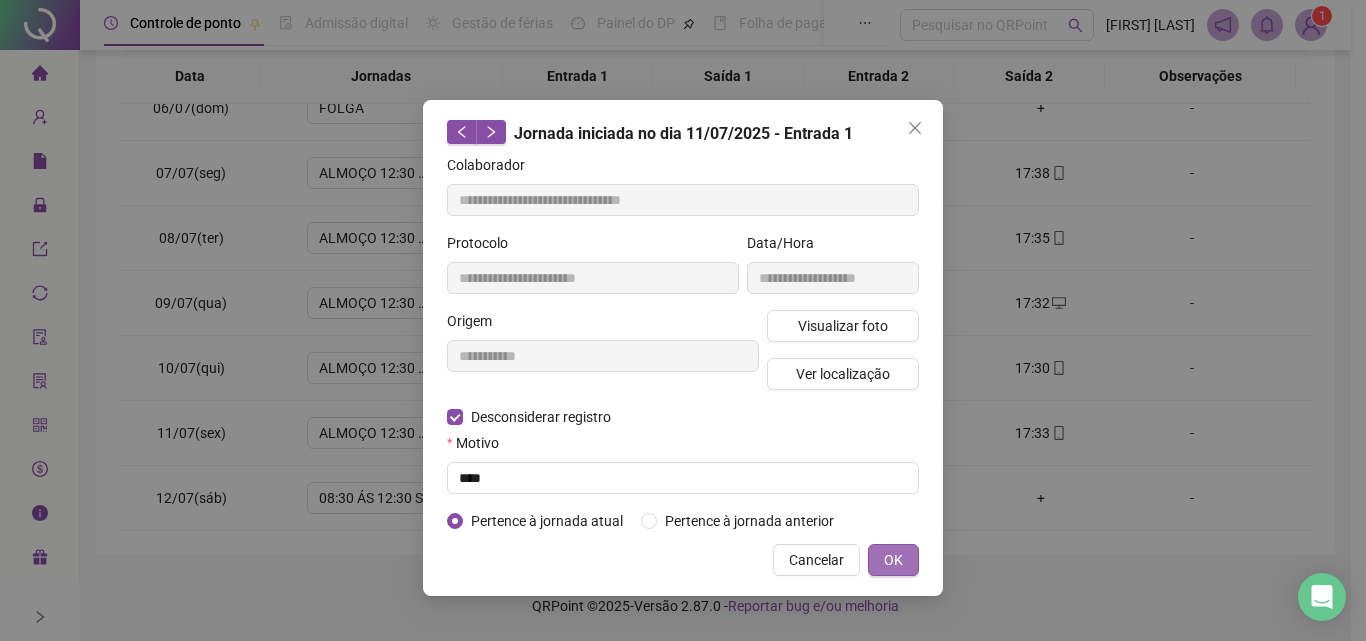 click on "OK" at bounding box center [893, 560] 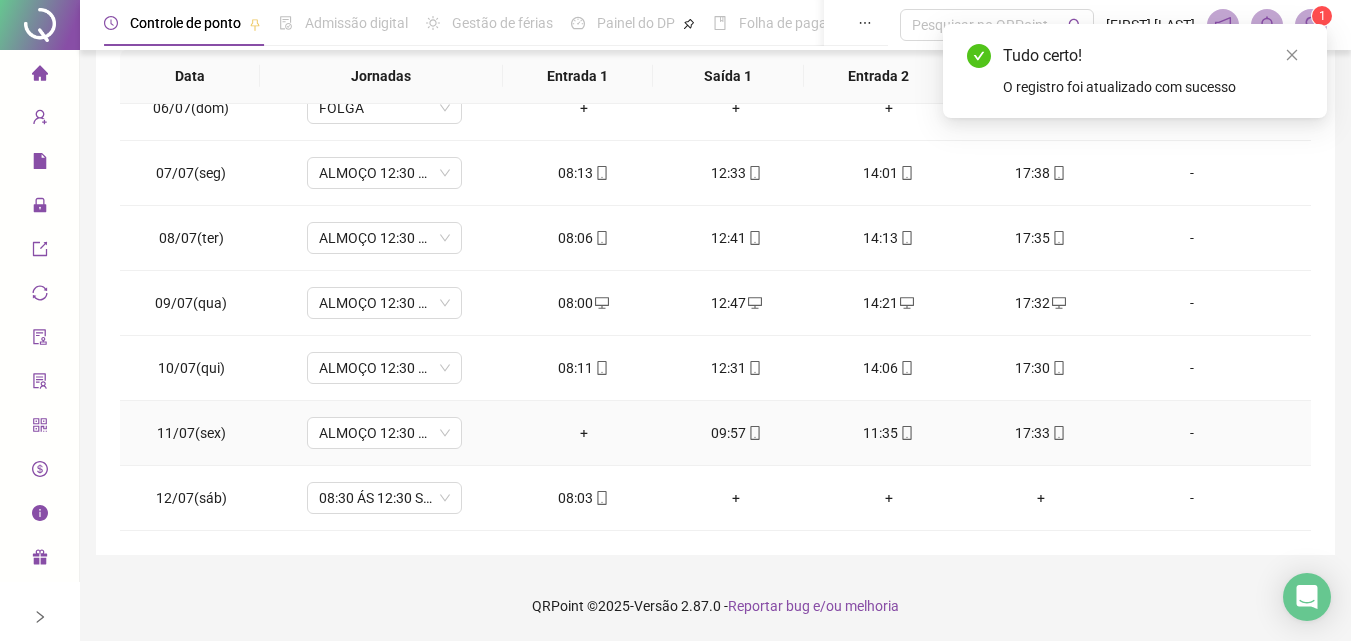 click on "+" at bounding box center (584, 433) 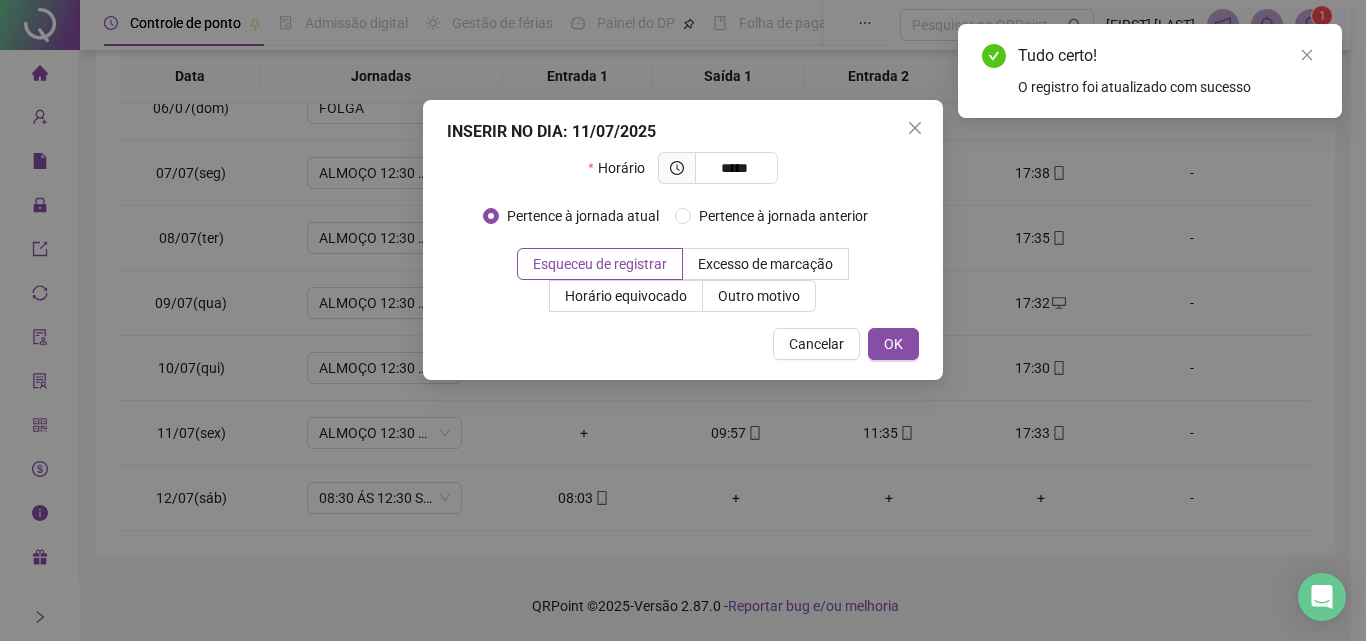 type on "*****" 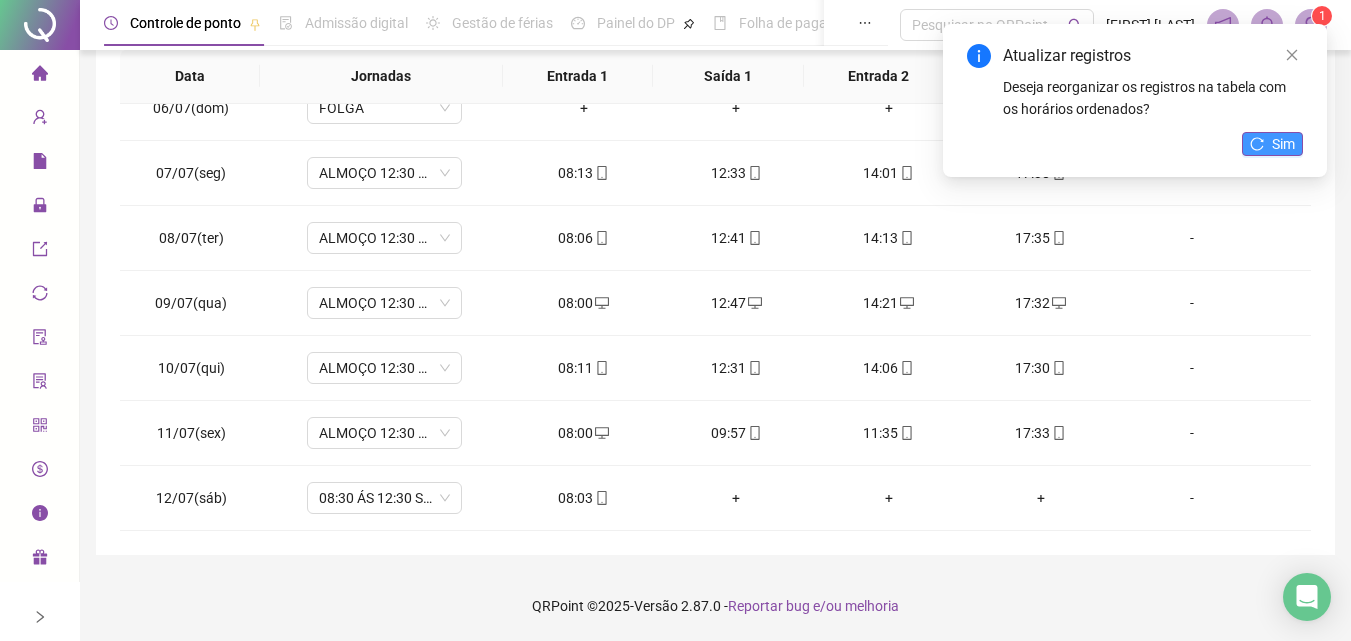 click on "Sim" at bounding box center (1283, 144) 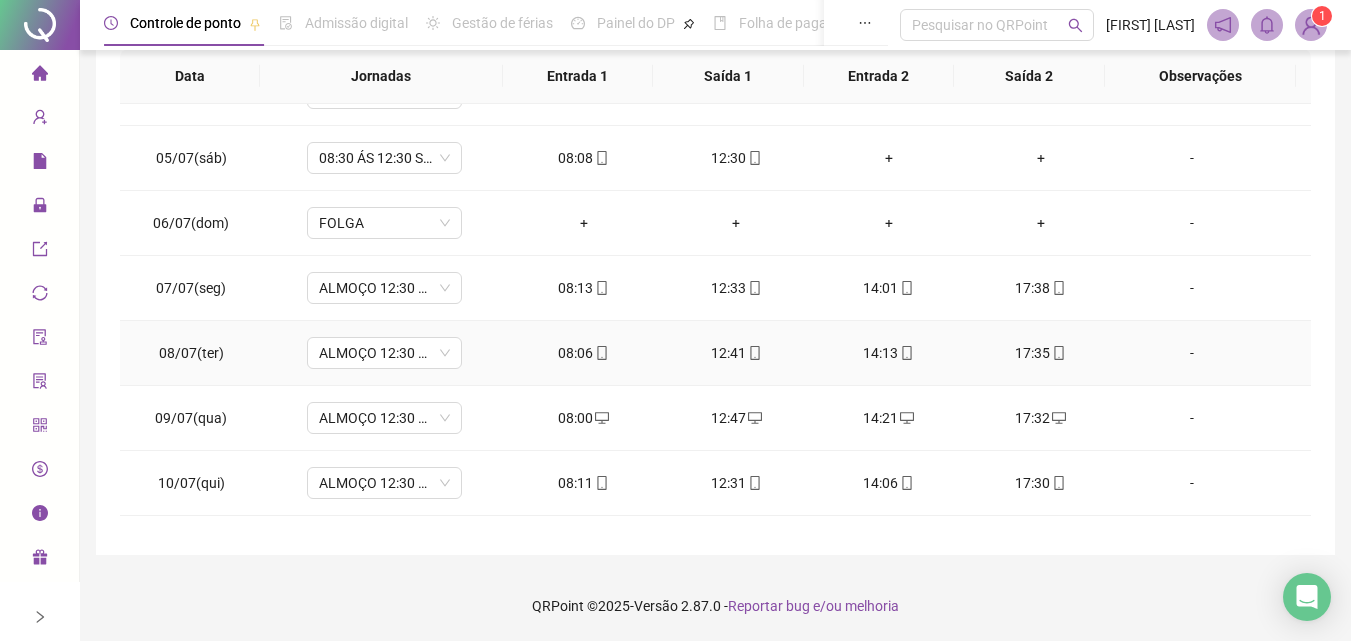 scroll, scrollTop: 0, scrollLeft: 0, axis: both 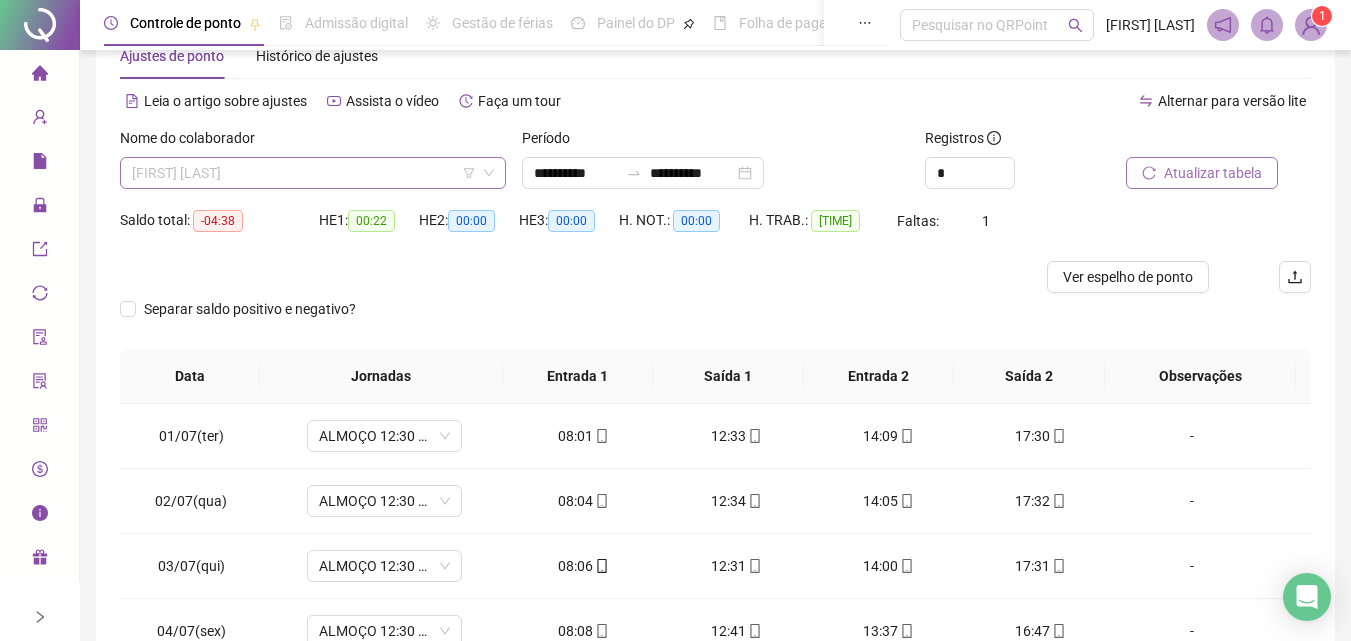 click on "[FIRST] [LAST]" at bounding box center (313, 173) 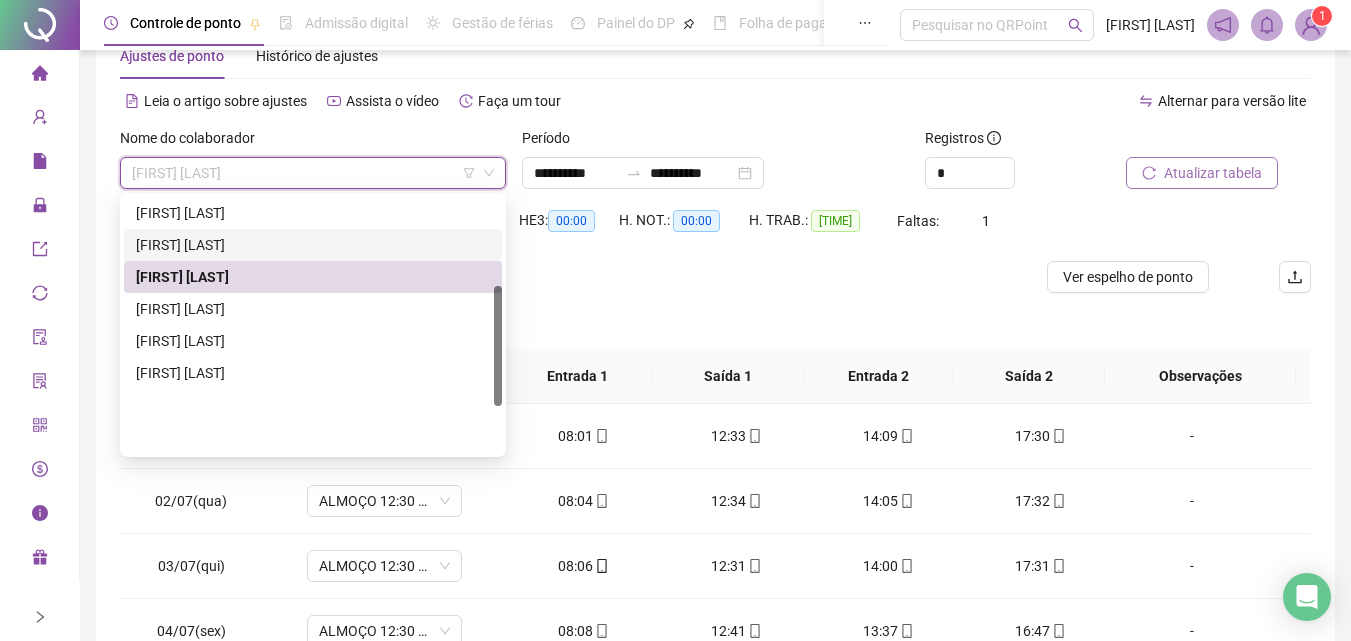 scroll, scrollTop: 188, scrollLeft: 0, axis: vertical 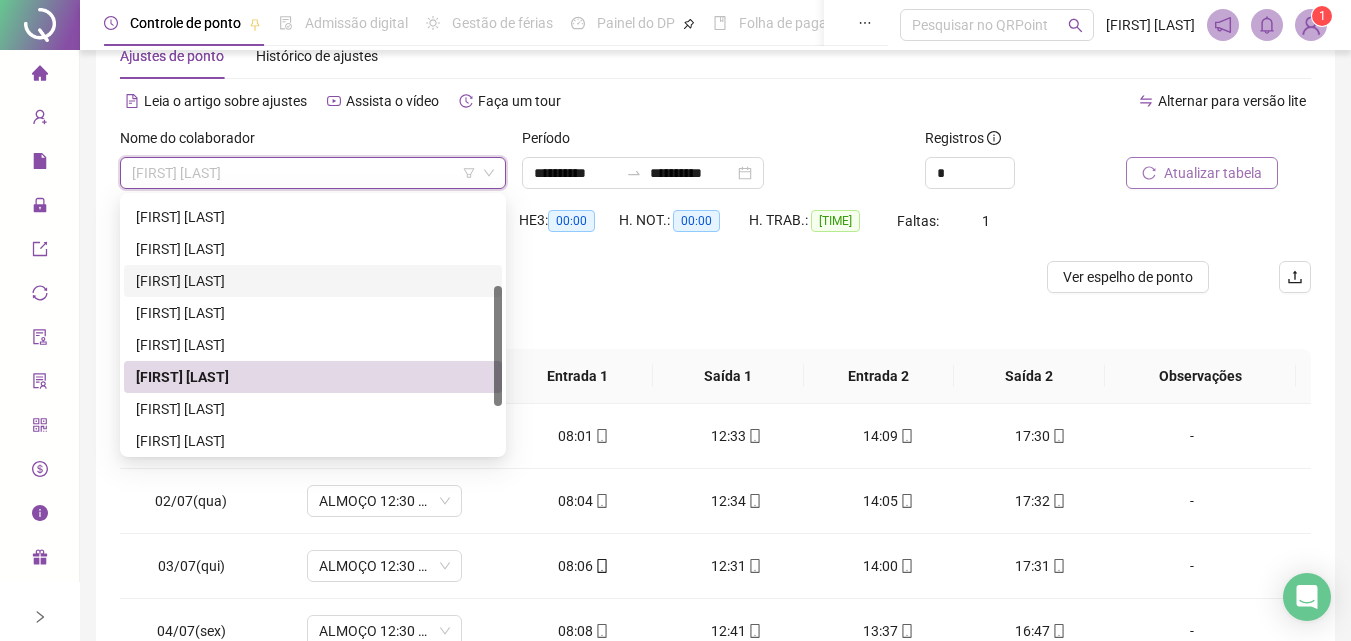 click on "[FIRST] [LAST]" at bounding box center [313, 281] 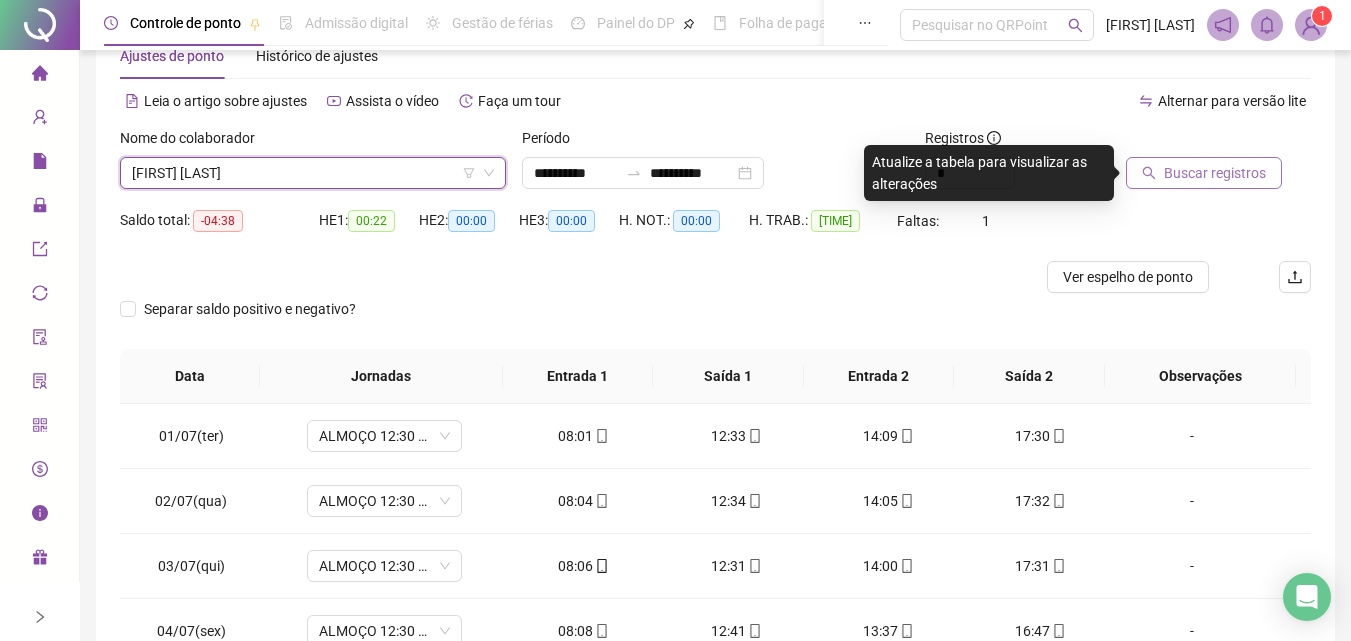 click on "Buscar registros" at bounding box center [1204, 173] 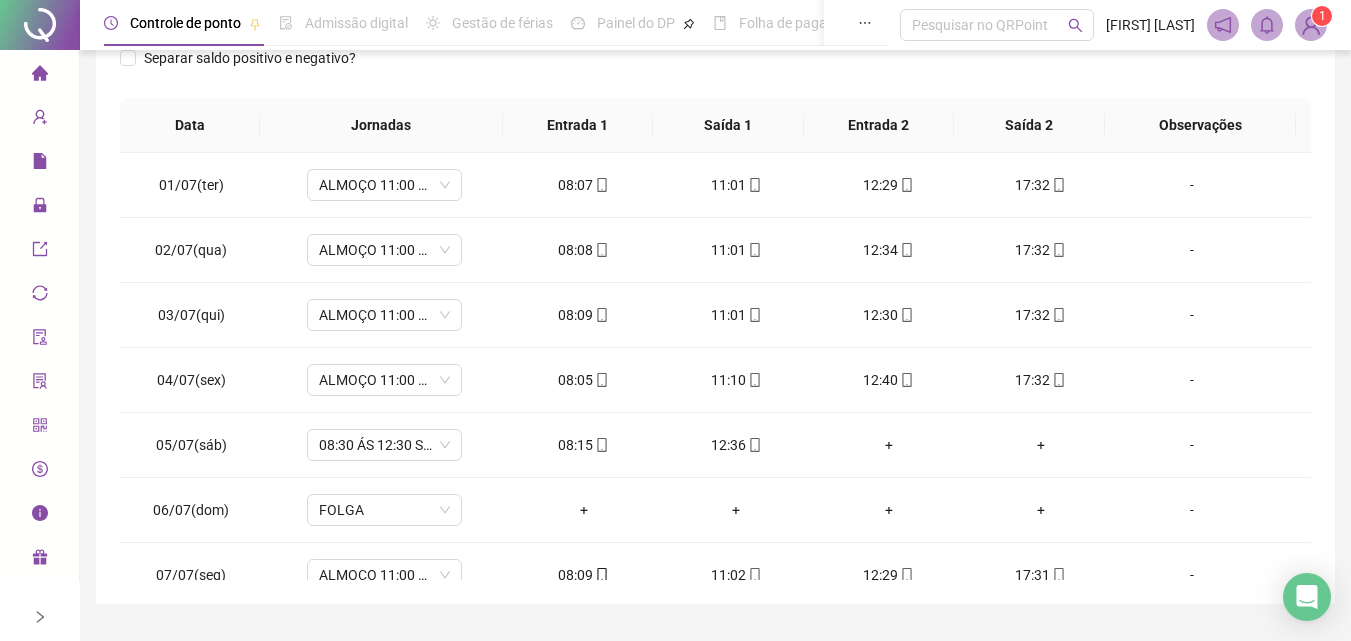 scroll, scrollTop: 357, scrollLeft: 0, axis: vertical 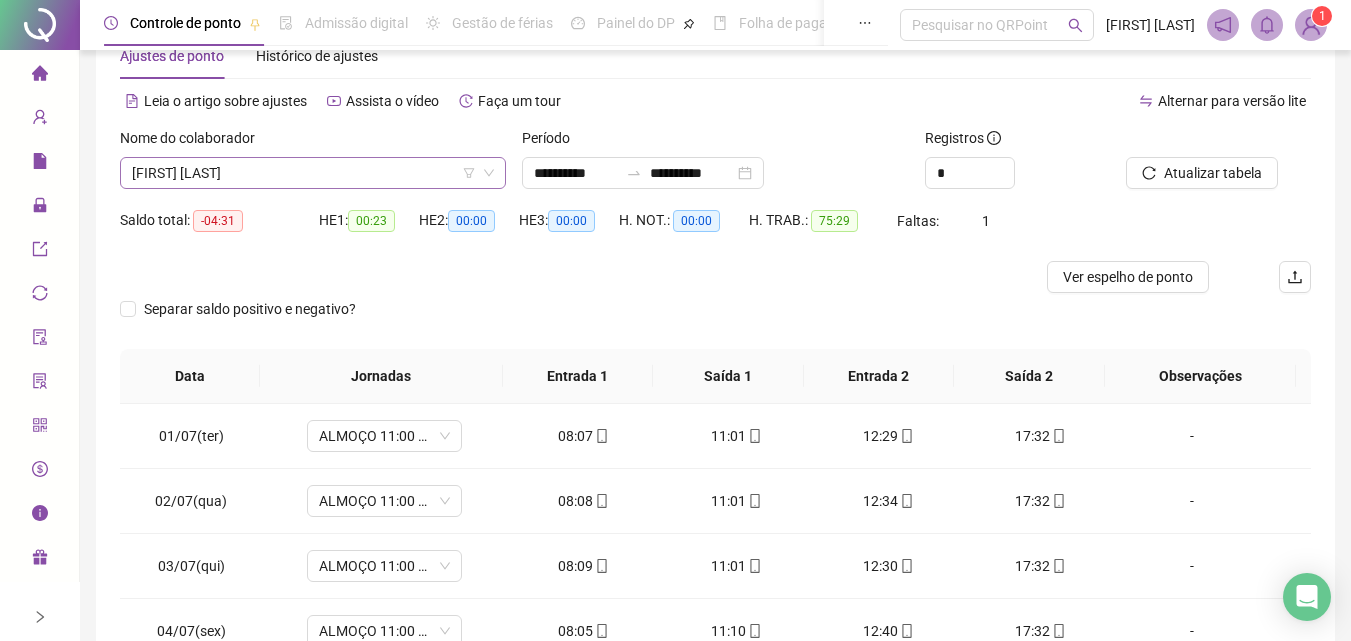 click on "[FIRST] [LAST]" at bounding box center [313, 173] 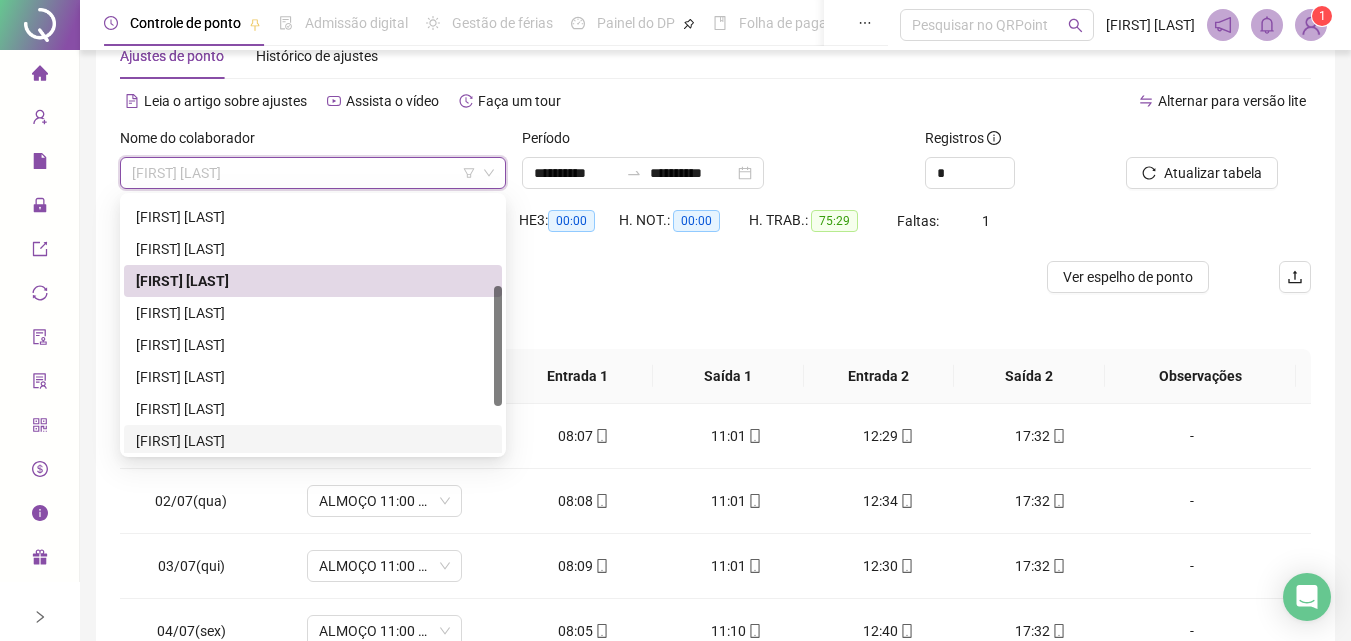 click on "[FIRST] [LAST]" at bounding box center (313, 441) 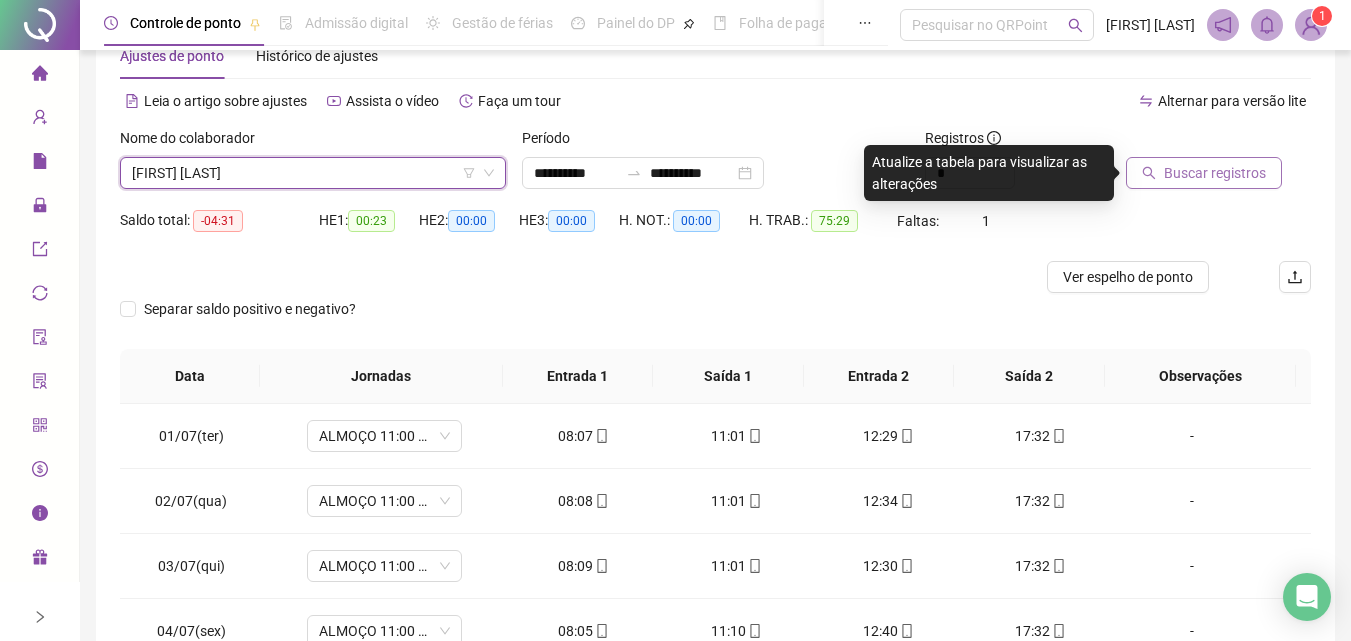 click on "Buscar registros" at bounding box center (1215, 173) 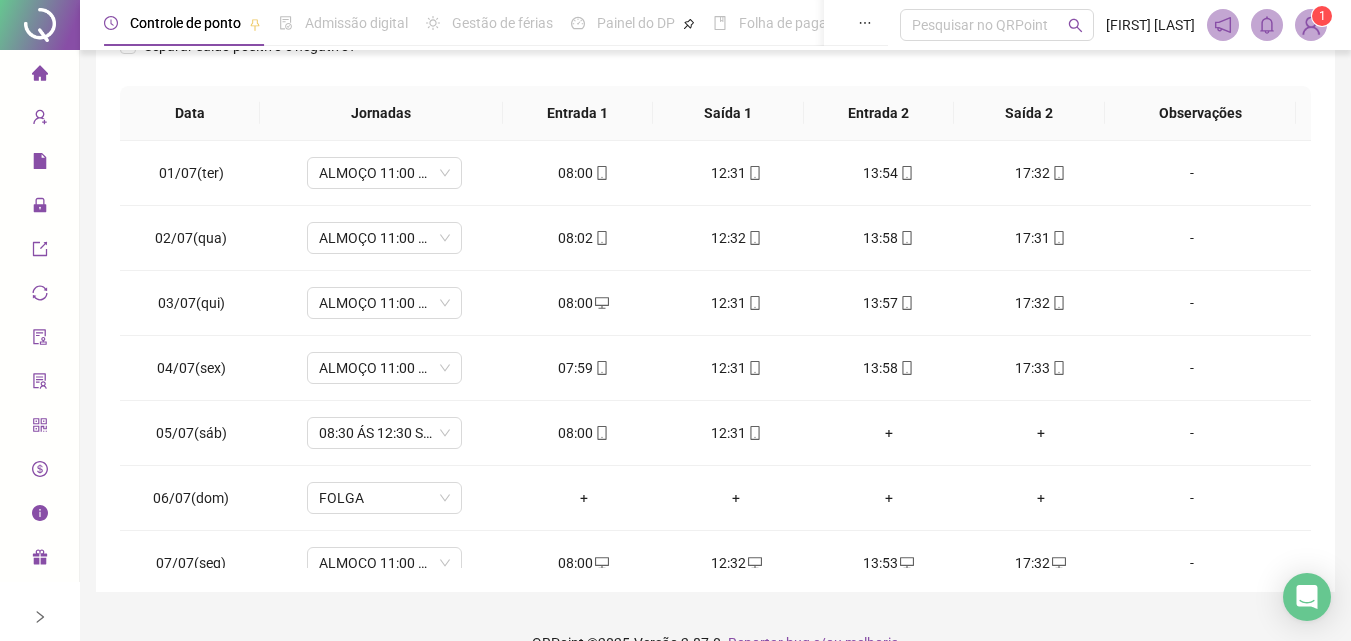 scroll, scrollTop: 357, scrollLeft: 0, axis: vertical 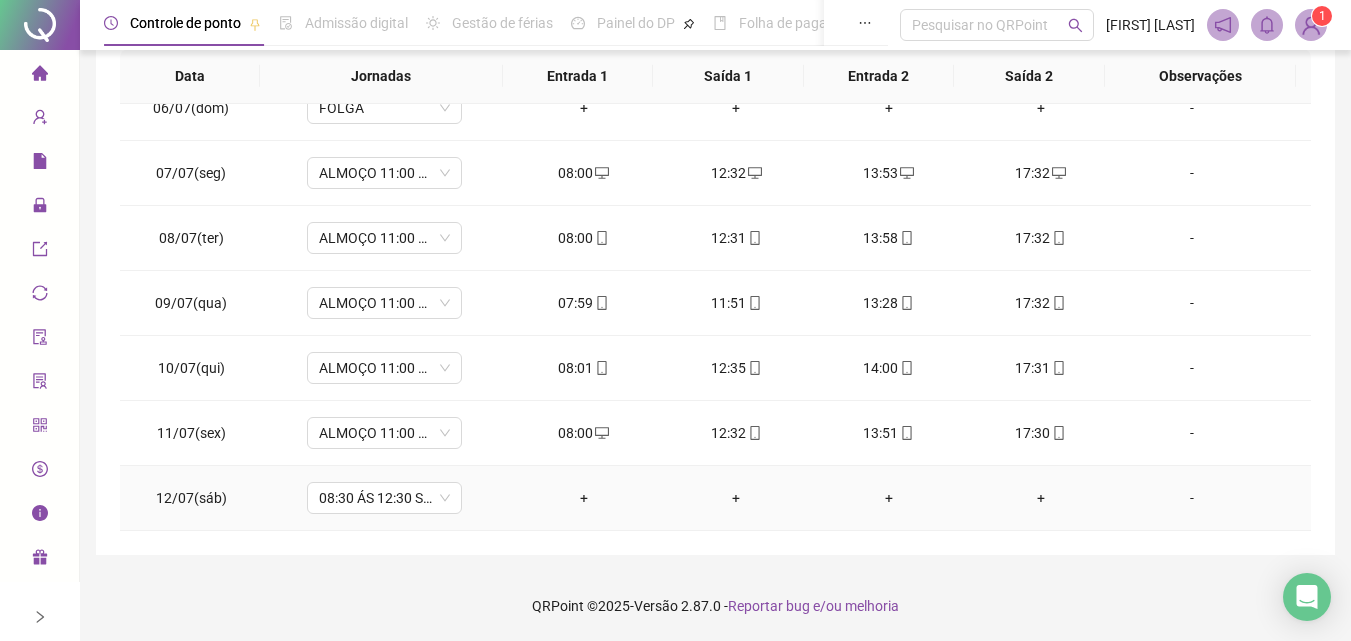 click on "+" at bounding box center [584, 498] 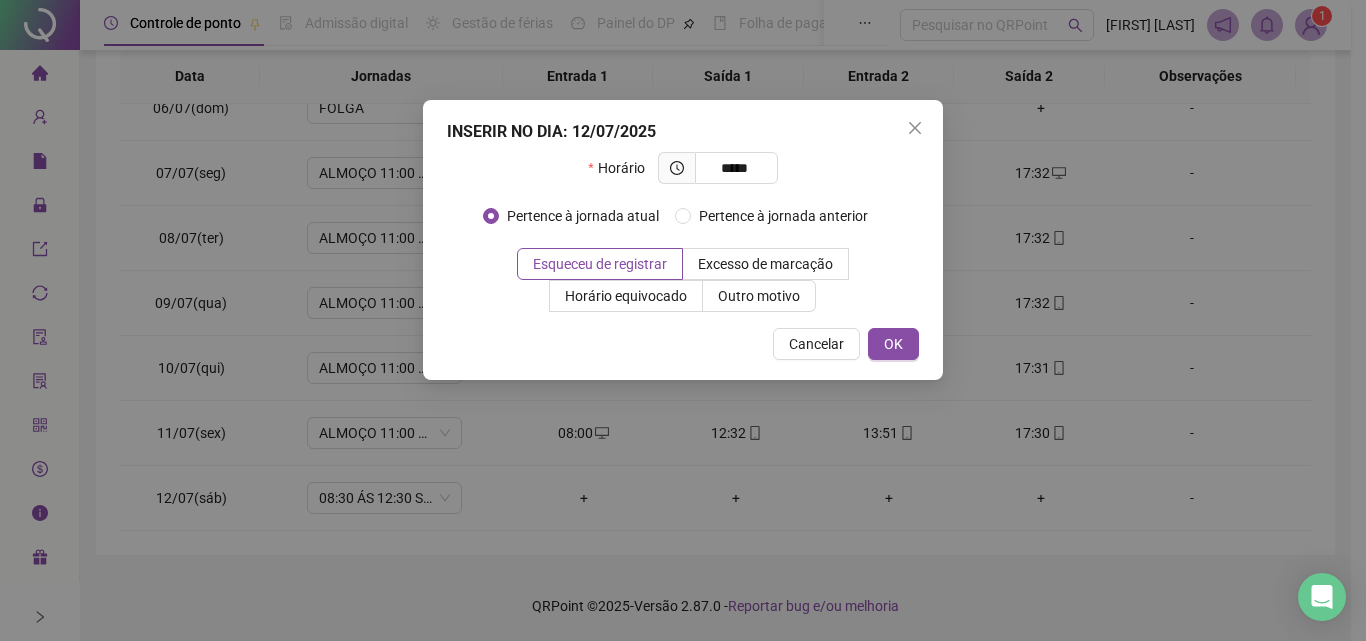 type on "*****" 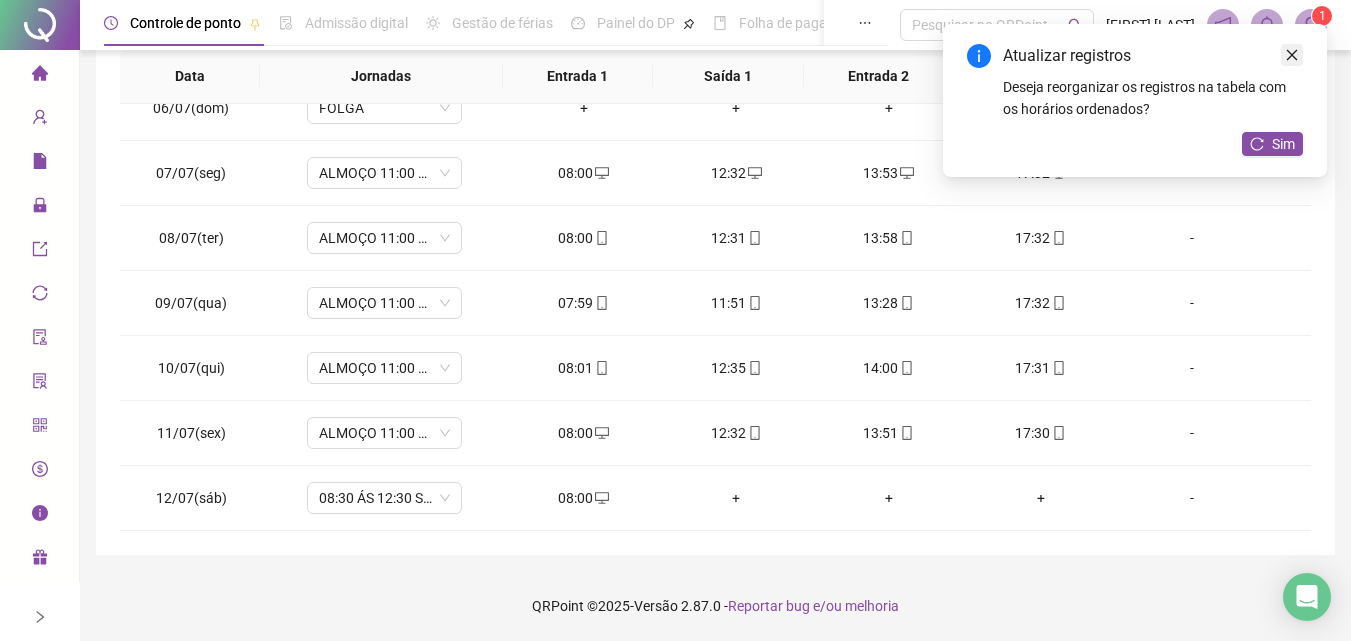click 